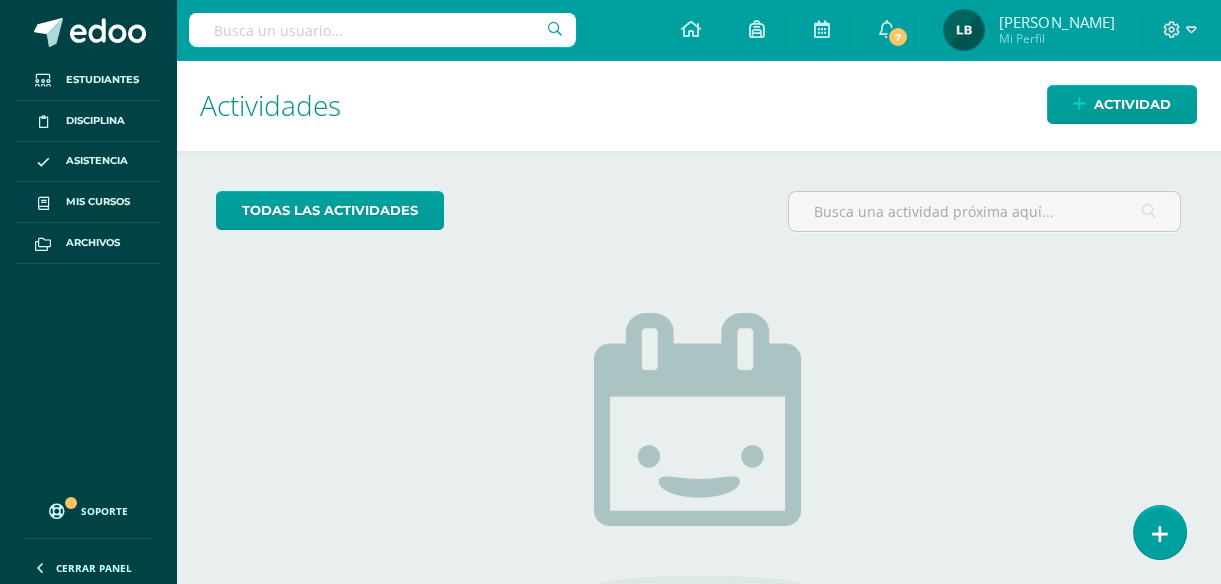 scroll, scrollTop: 0, scrollLeft: 0, axis: both 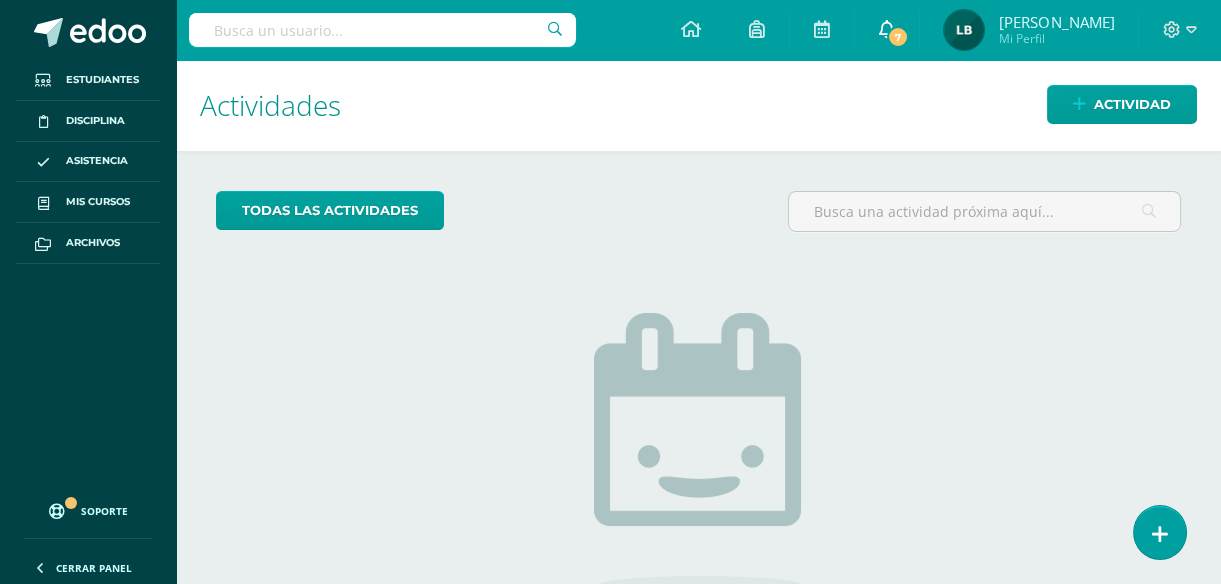 click on "7" at bounding box center (887, 30) 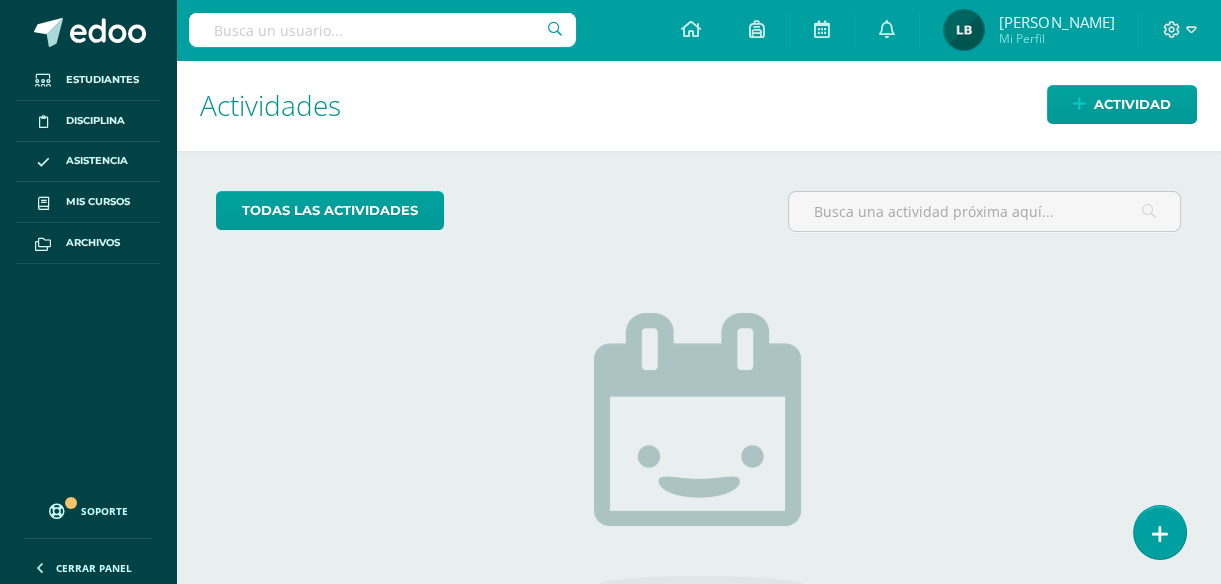 click on "Configuración
Cerrar sesión
Lisbeth Mabel
Mi Perfil 7 0 Mis accesos directos
Centro de ayuda
Capacitaciones
Aún no hay accesos directos   a los que puedas acceder. Podrás ver todos los accesos directos   compartidos por el colegio desde acá." at bounding box center (698, 30) 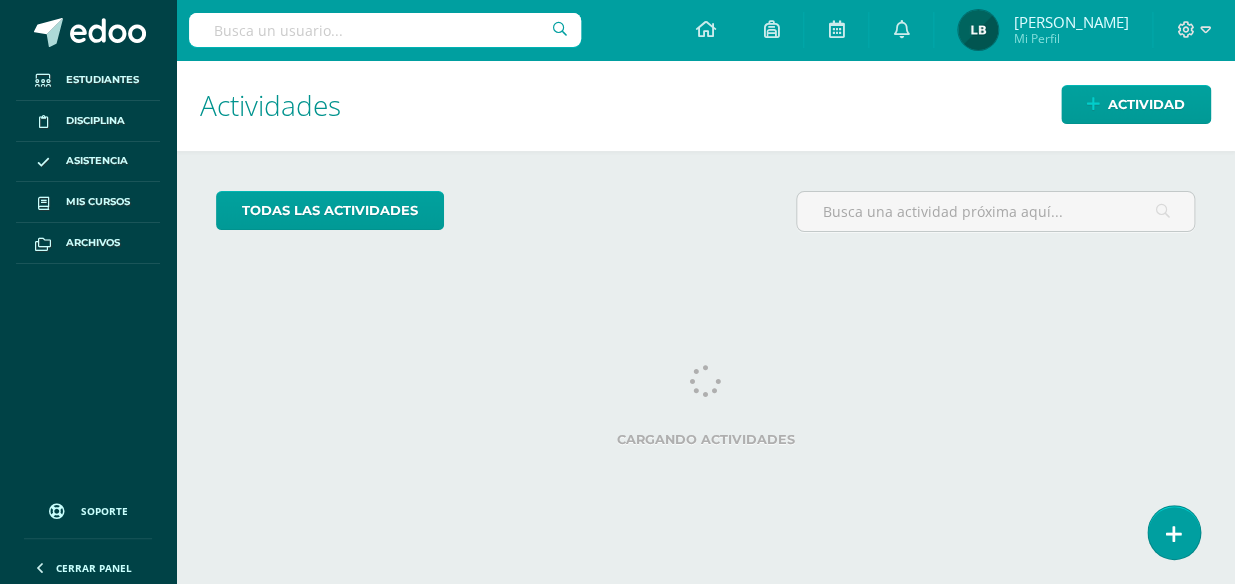 scroll, scrollTop: 0, scrollLeft: 0, axis: both 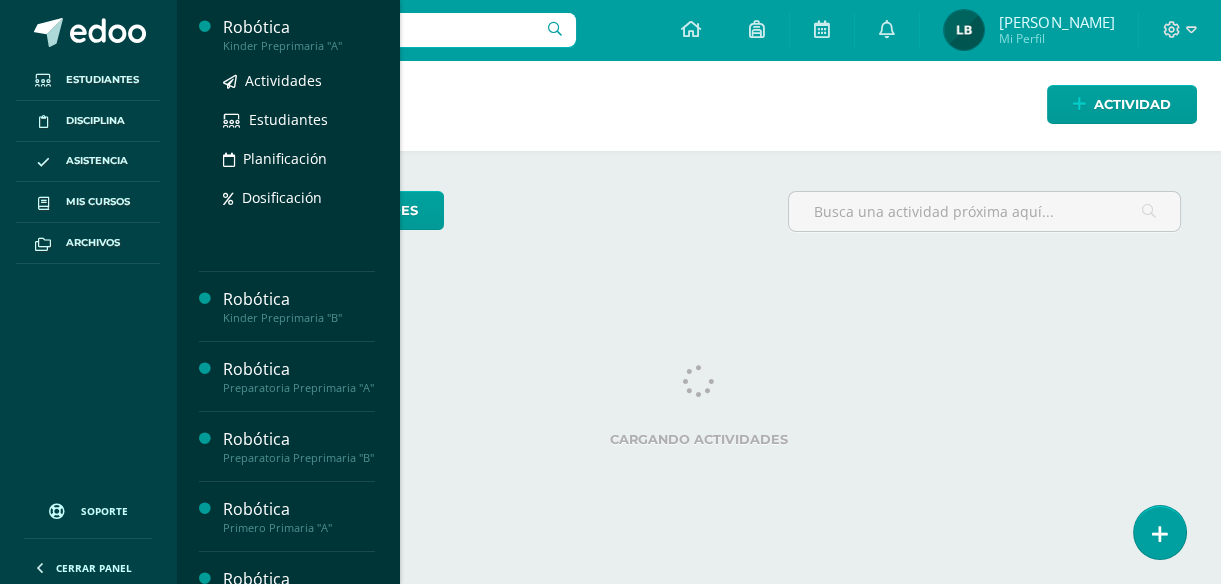 click on "Kinder
Preprimaria
"A"" at bounding box center [299, 46] 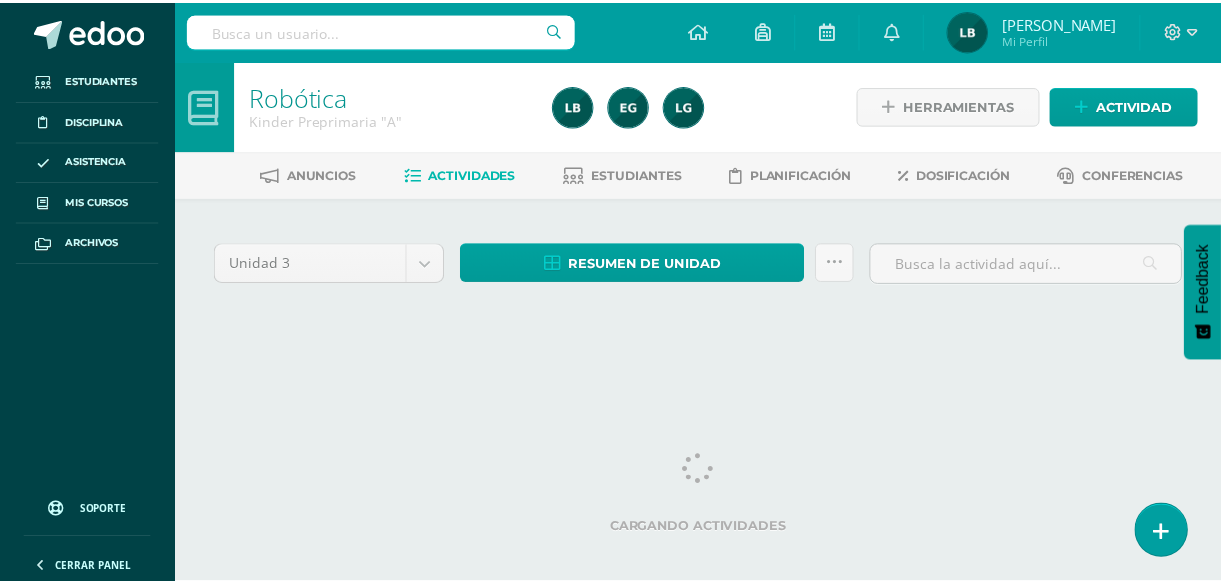 scroll, scrollTop: 0, scrollLeft: 0, axis: both 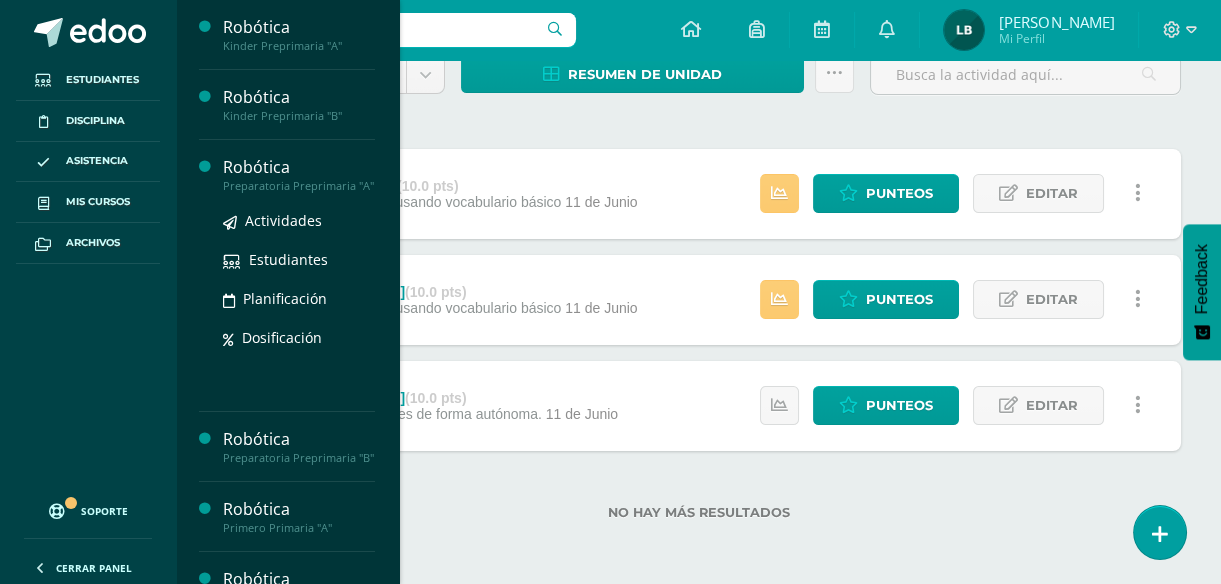 click on "Preparatoria
Preprimaria
"A"" at bounding box center [299, 186] 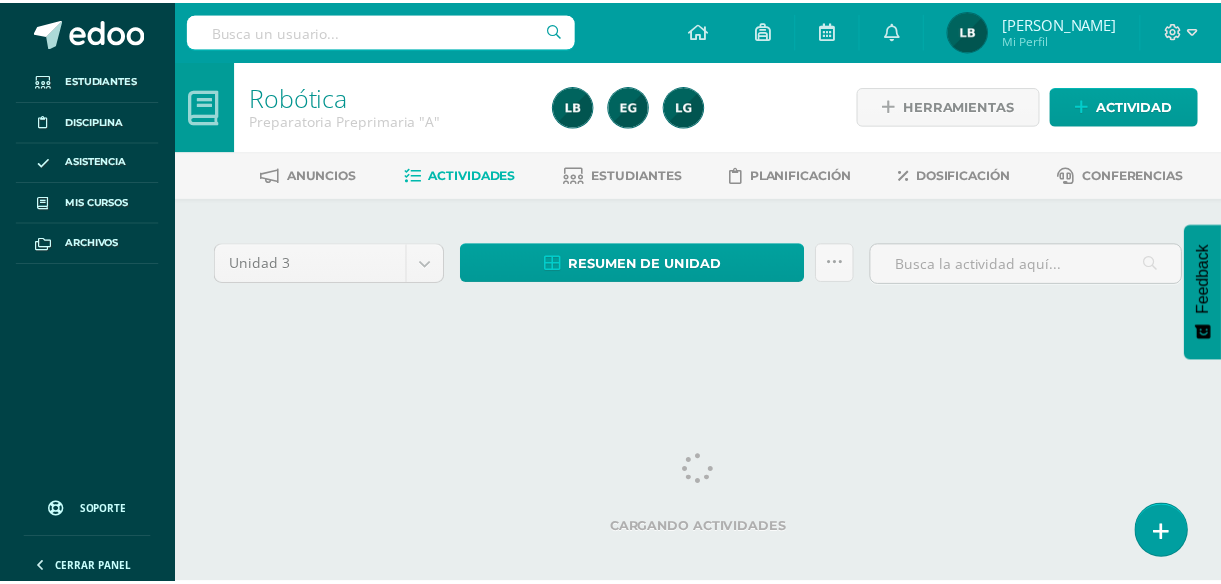 scroll, scrollTop: 0, scrollLeft: 0, axis: both 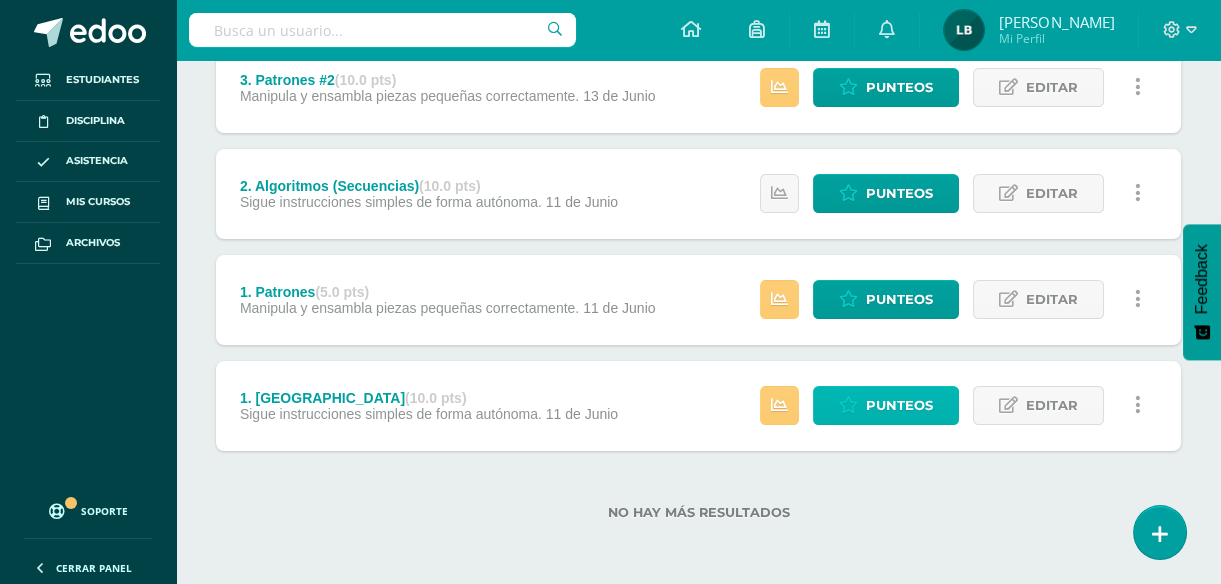 click on "Punteos" at bounding box center (899, 405) 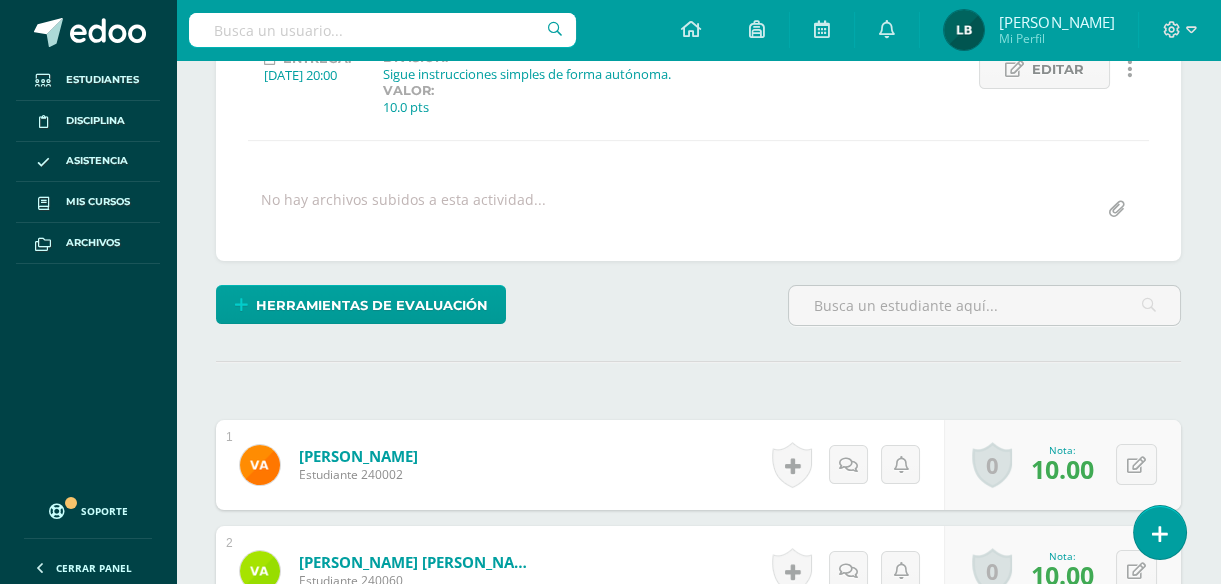 scroll, scrollTop: 303, scrollLeft: 0, axis: vertical 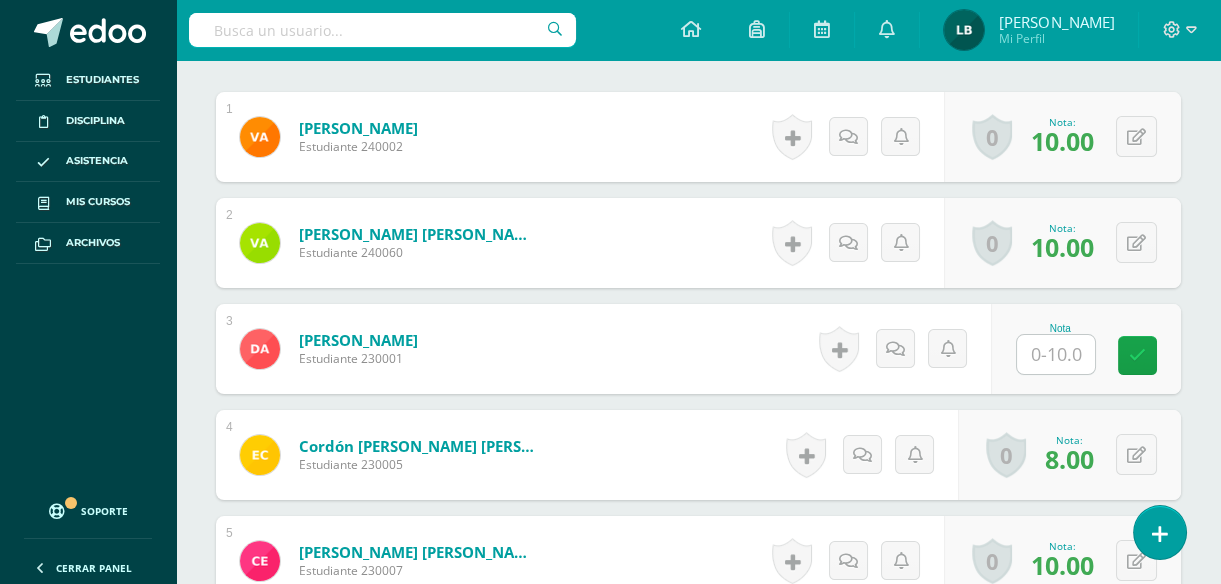 drag, startPoint x: 1097, startPoint y: 351, endPoint x: 1085, endPoint y: 349, distance: 12.165525 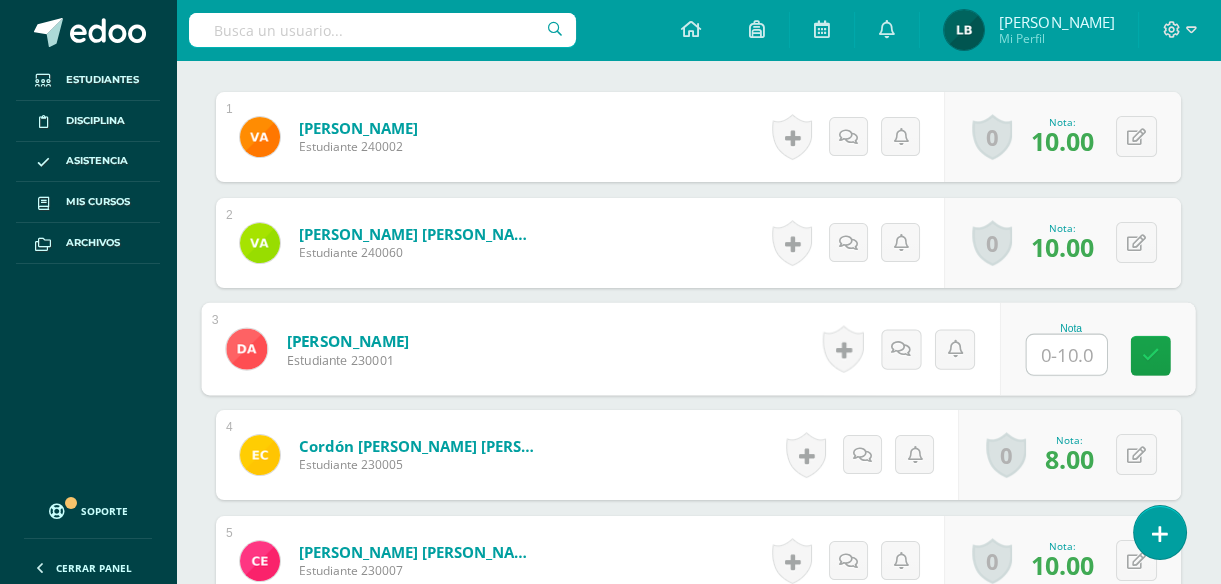 click at bounding box center (1067, 355) 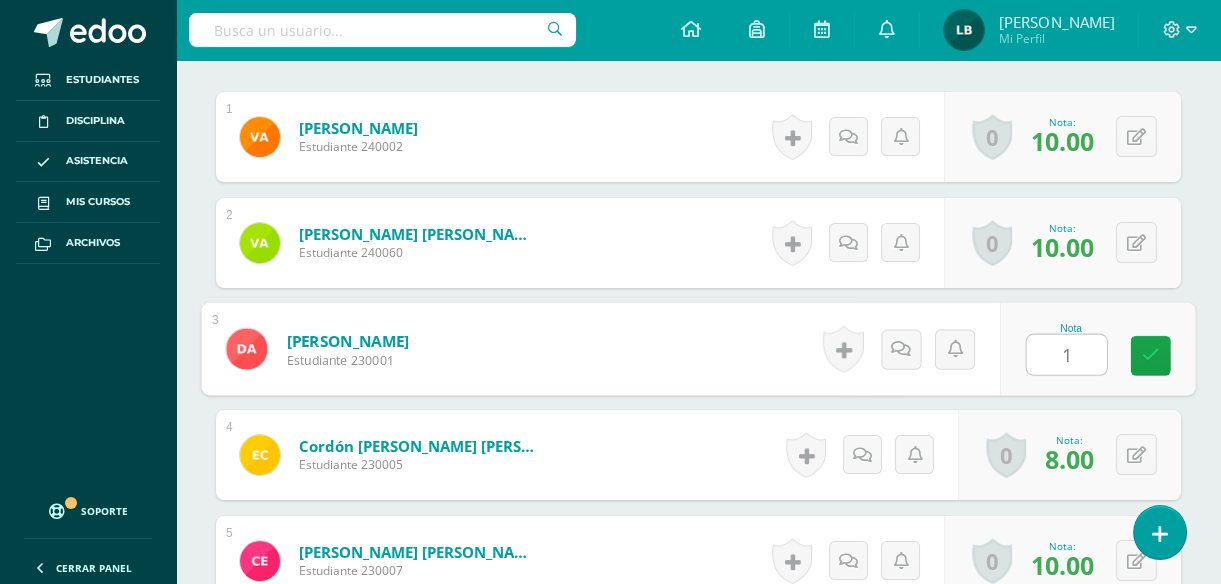 type on "10" 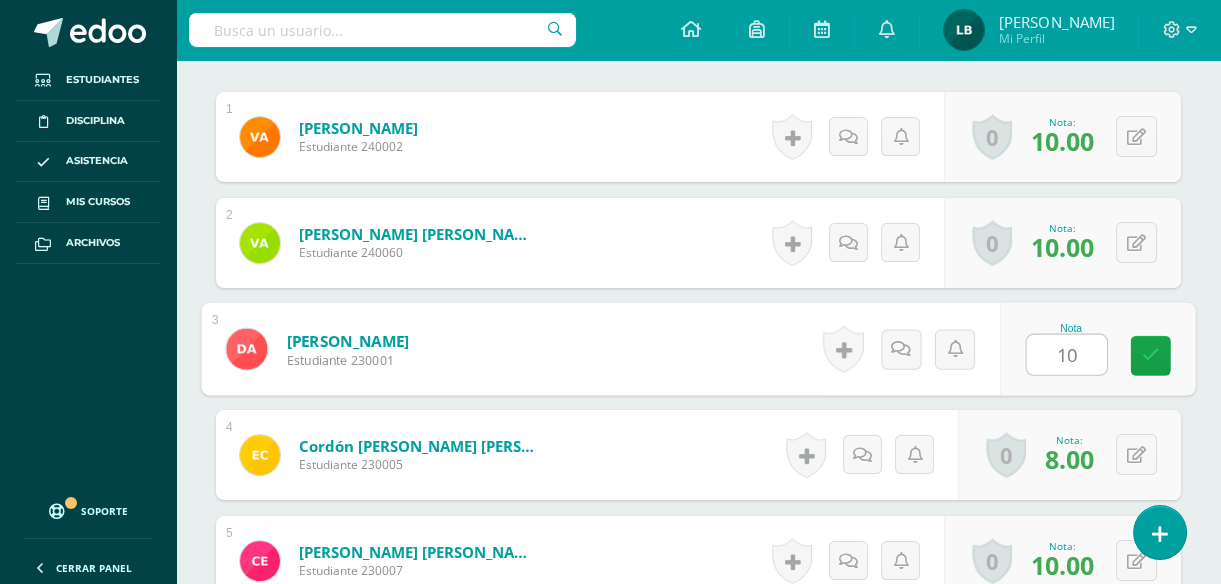 scroll, scrollTop: 631, scrollLeft: 0, axis: vertical 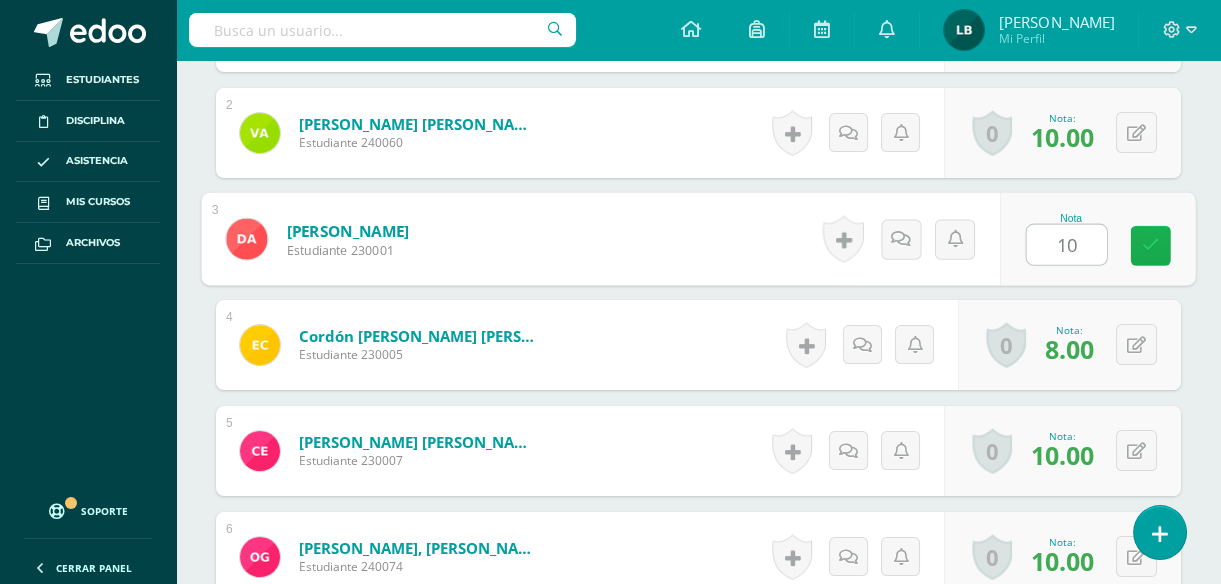 click at bounding box center [1151, 246] 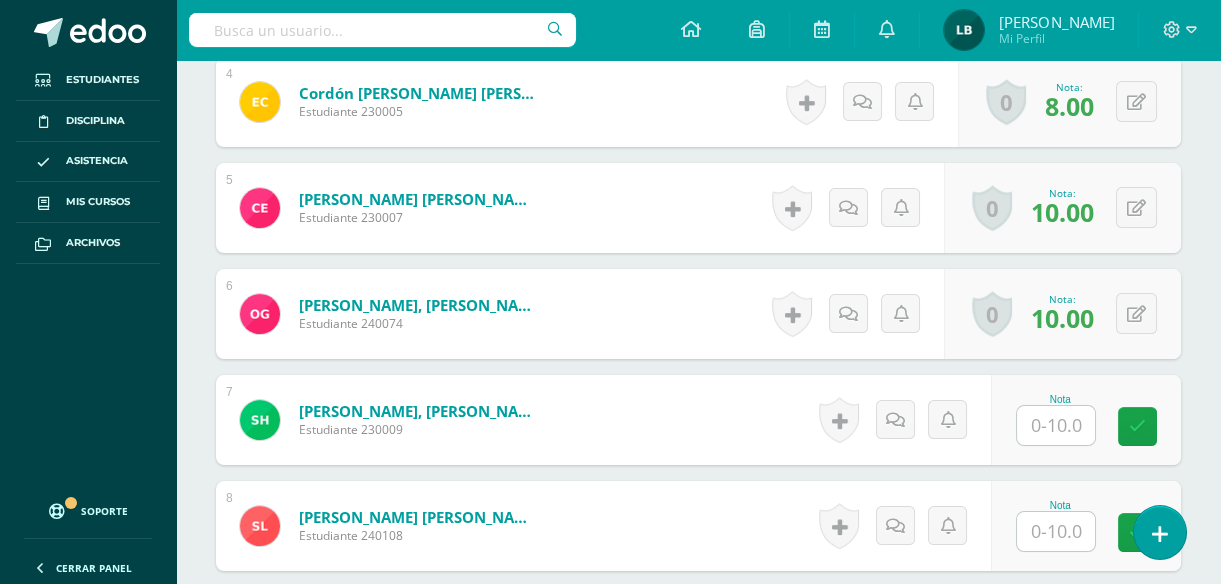 scroll, scrollTop: 1080, scrollLeft: 0, axis: vertical 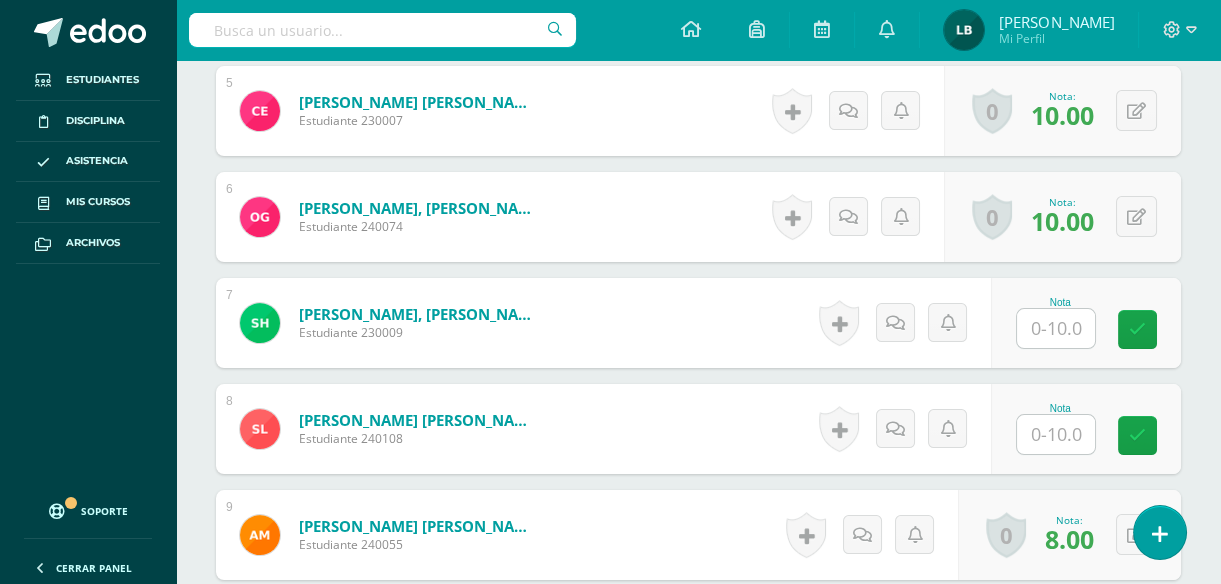 click at bounding box center (1056, 328) 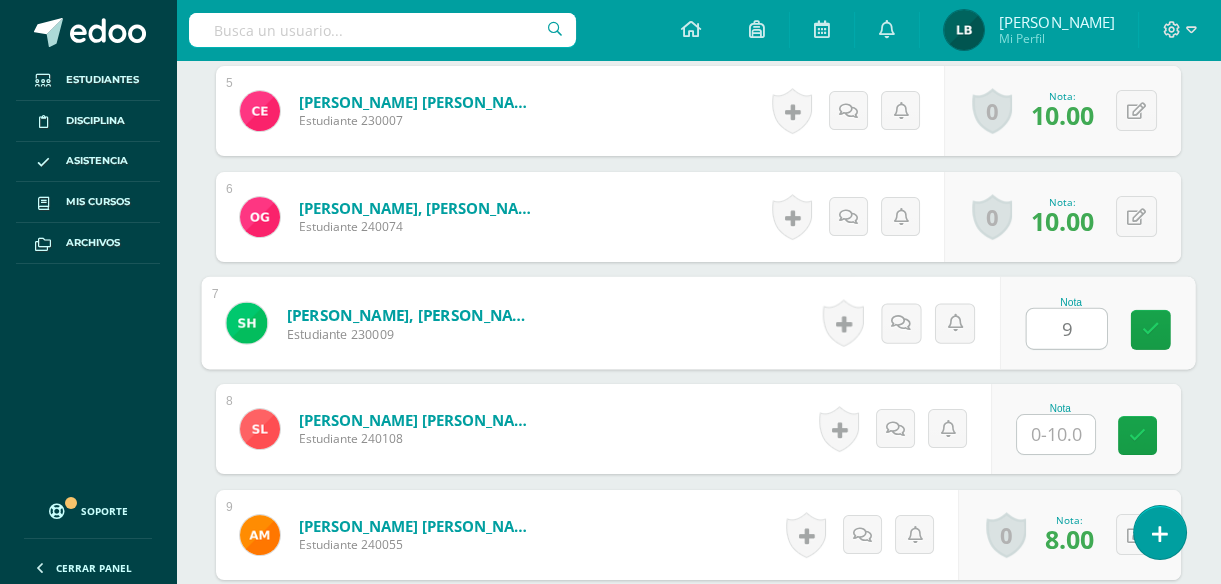 type on "9" 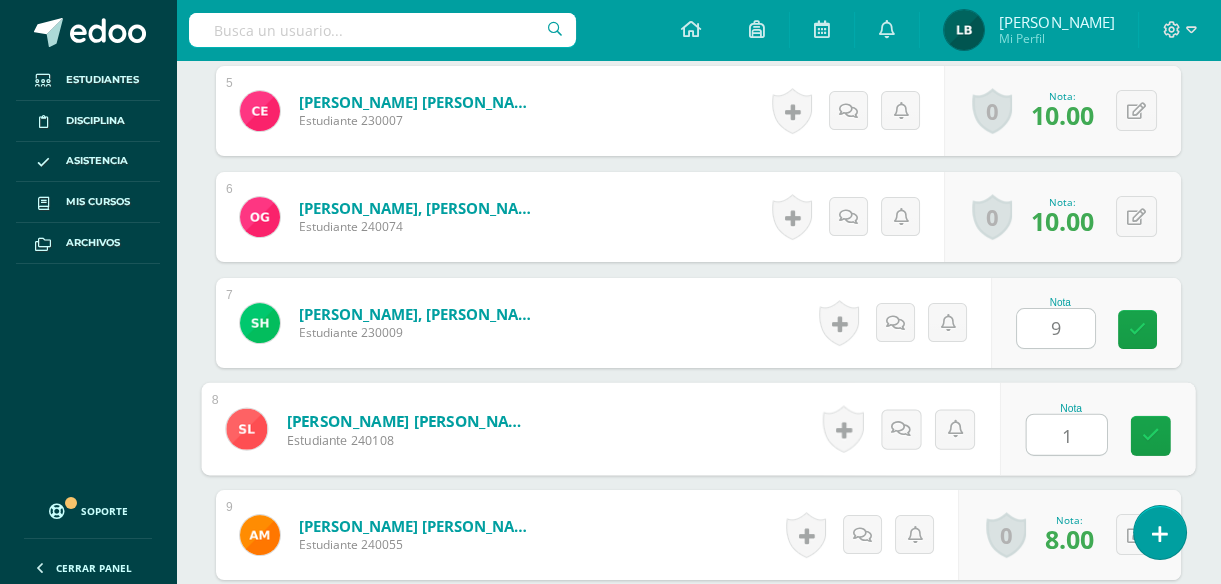 type on "10" 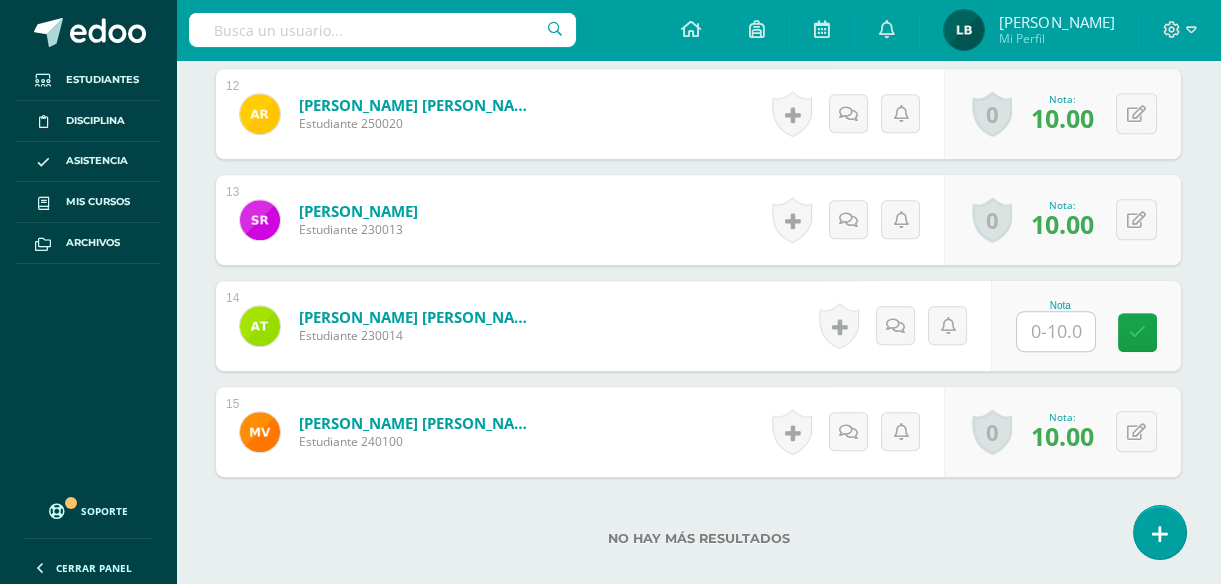scroll, scrollTop: 1855, scrollLeft: 0, axis: vertical 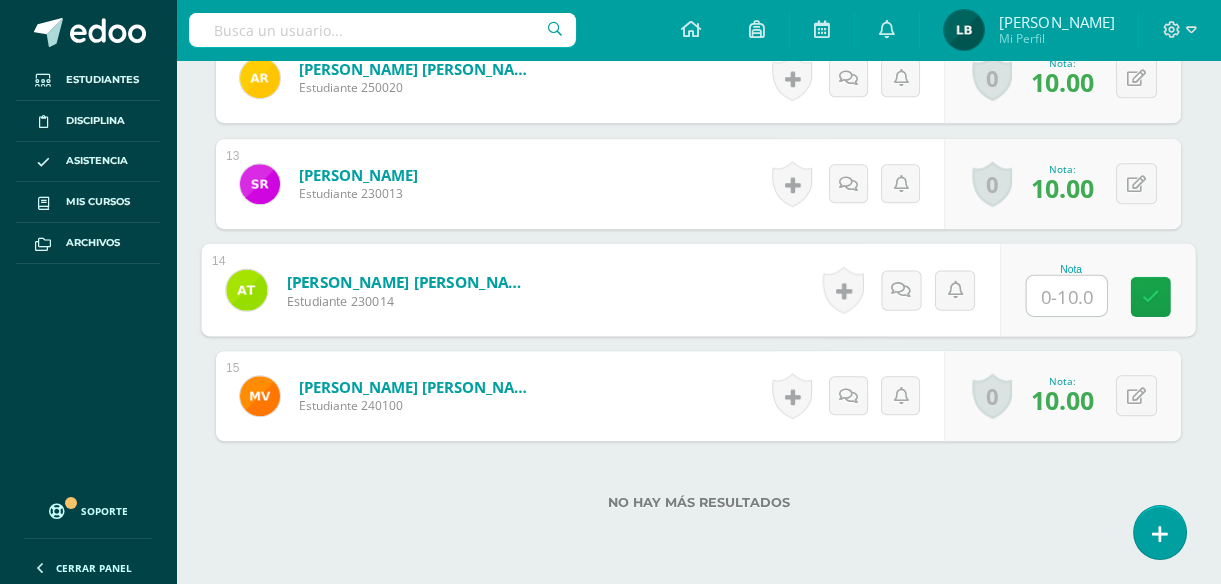 click at bounding box center (1067, 296) 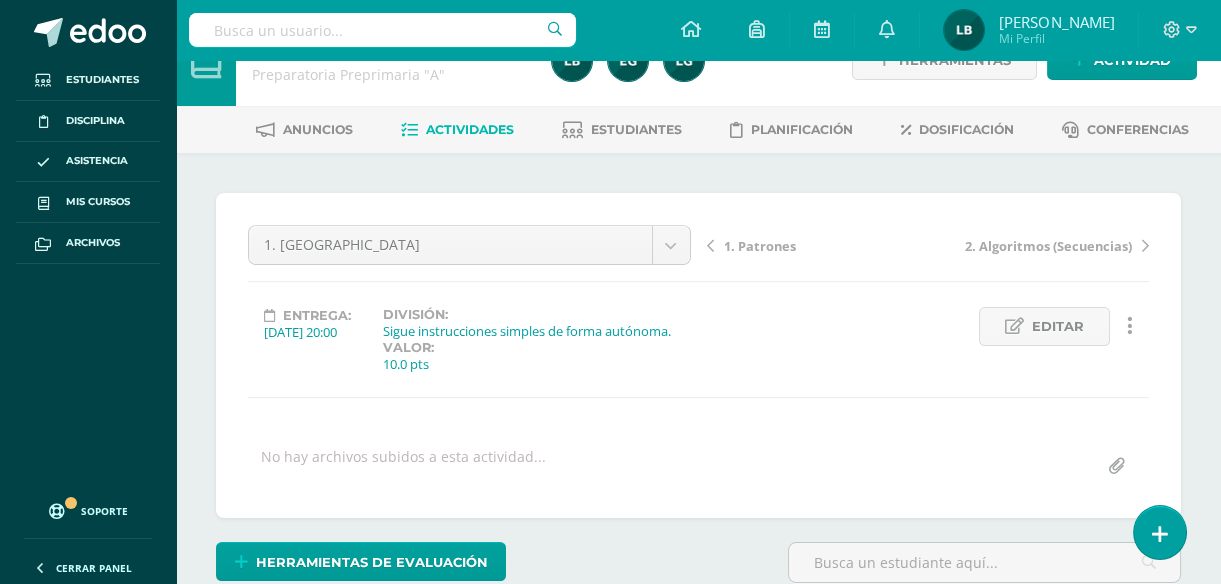 scroll, scrollTop: 0, scrollLeft: 0, axis: both 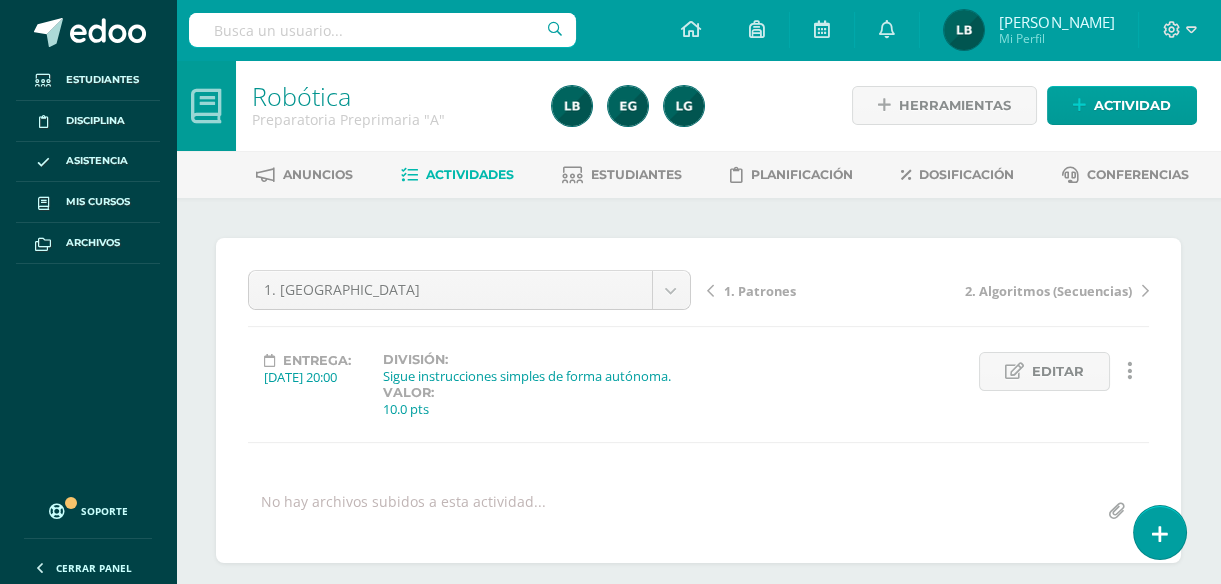 click on "Actividades" at bounding box center (470, 174) 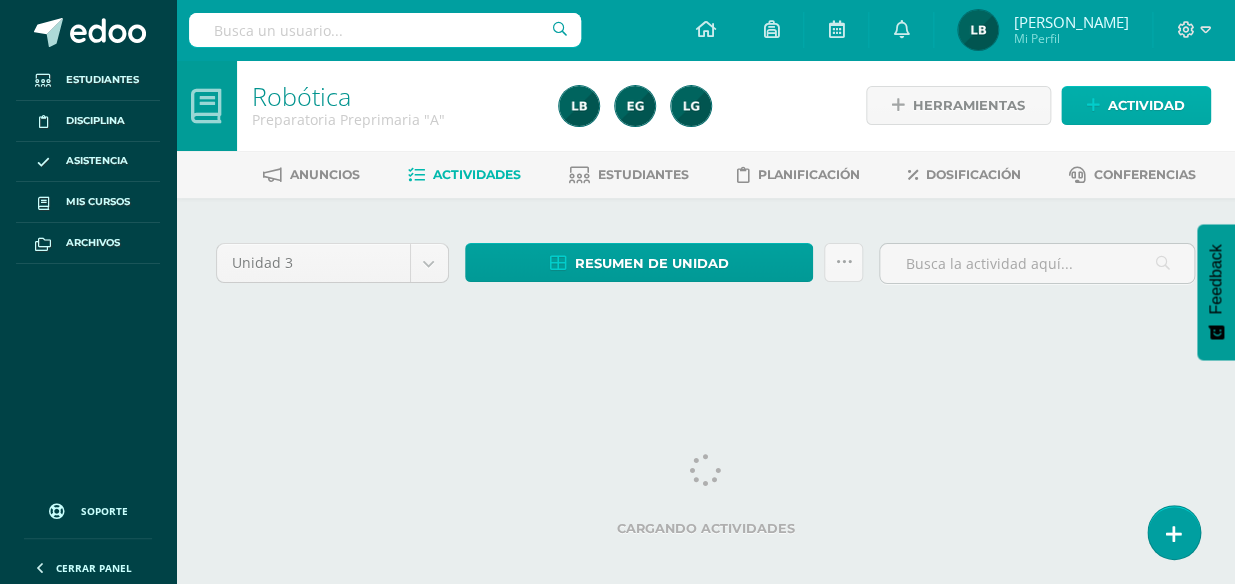 scroll, scrollTop: 0, scrollLeft: 0, axis: both 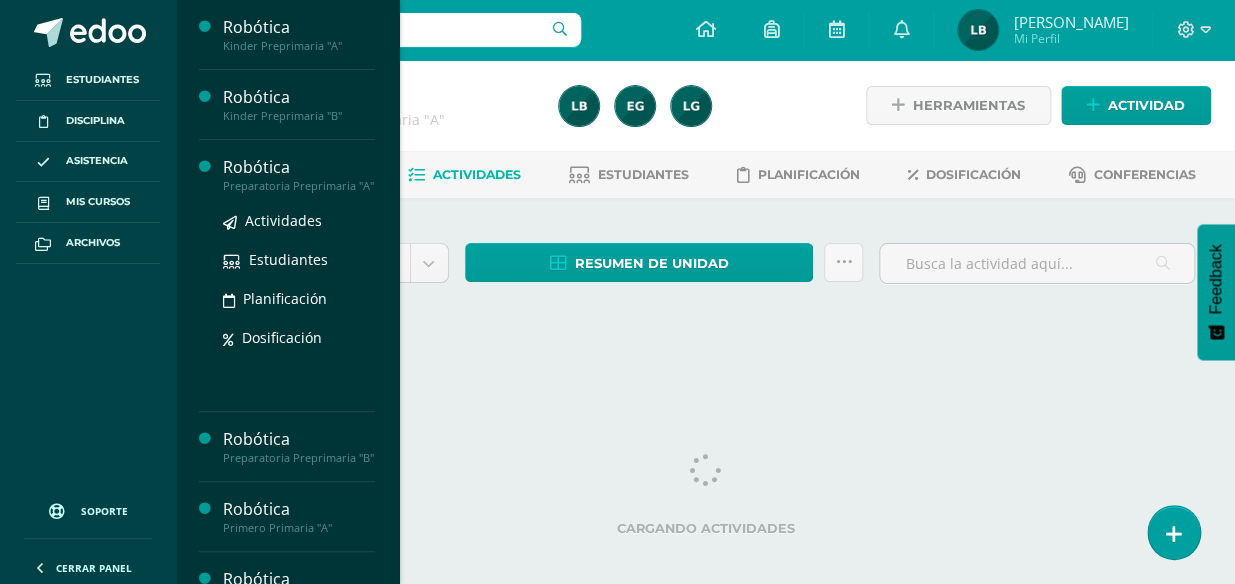 click on "Robótica" at bounding box center (299, 167) 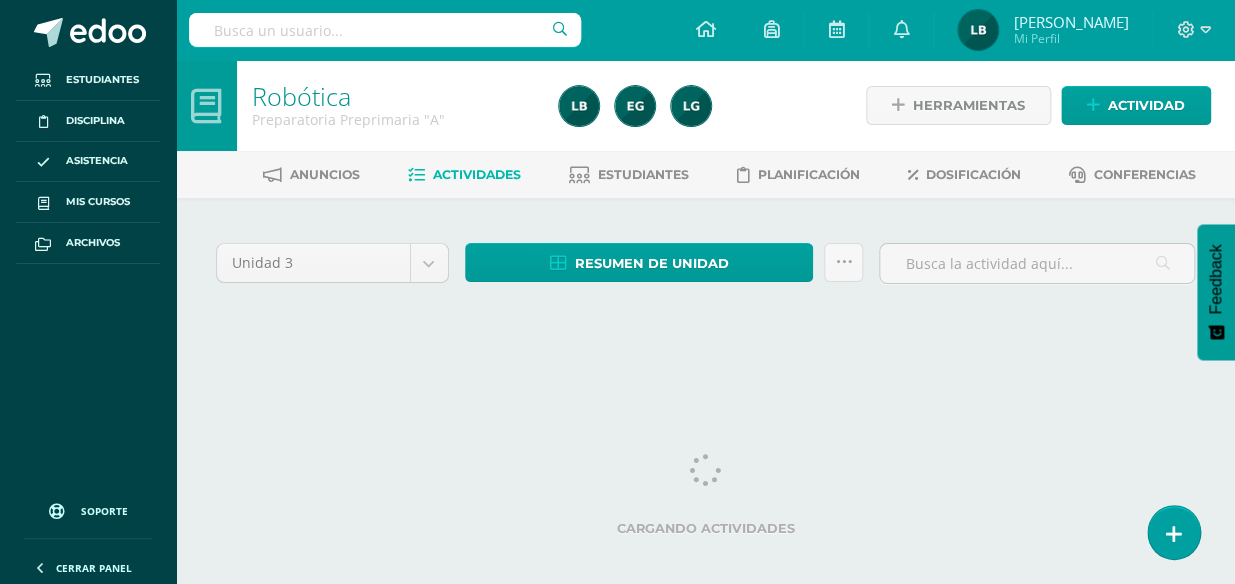 click on "Estudiantes Disciplina Asistencia Mis cursos Archivos Soporte
Centro de ayuda
Últimas actualizaciones
10+ Cerrar panel
Robótica
Kinder
Preprimaria
"A"
Actividades Estudiantes Planificación Dosificación
Robótica
Kinder
Preprimaria
"B"
Actividades Estudiantes Planificación Dosificación
Robótica
Preparatoria
Preprimaria
"A"
Actividades Estudiantes Planificación Dosificación
Robótica
Actividades Estudiantes Planificación Dosificación Actividades Avisos" at bounding box center (617, 189) 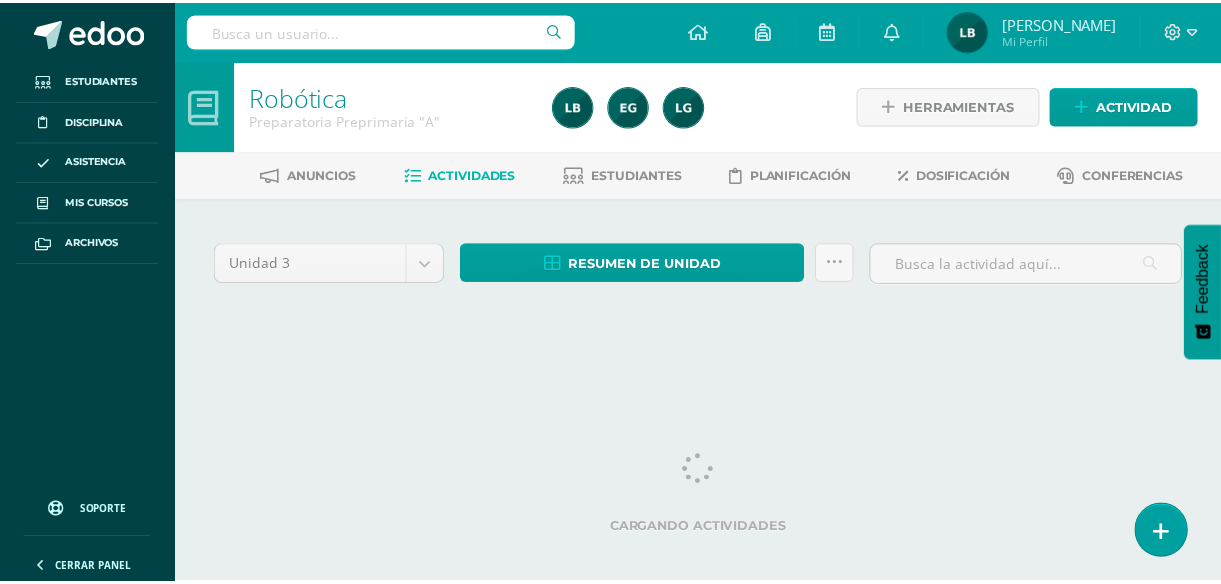 scroll, scrollTop: 0, scrollLeft: 0, axis: both 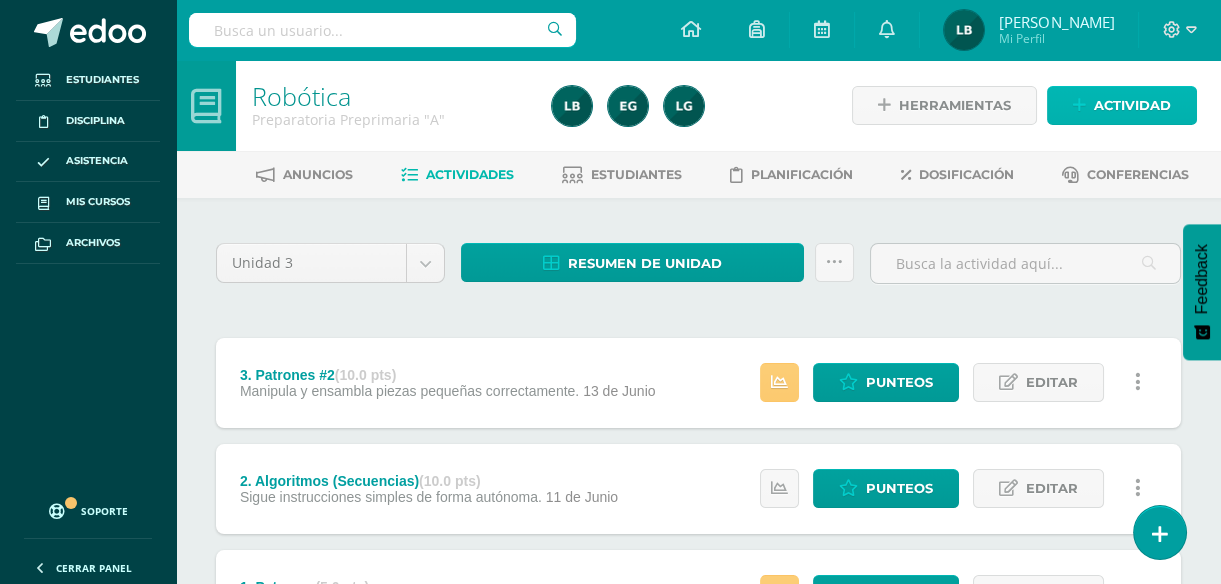 click on "Actividad" at bounding box center [1132, 105] 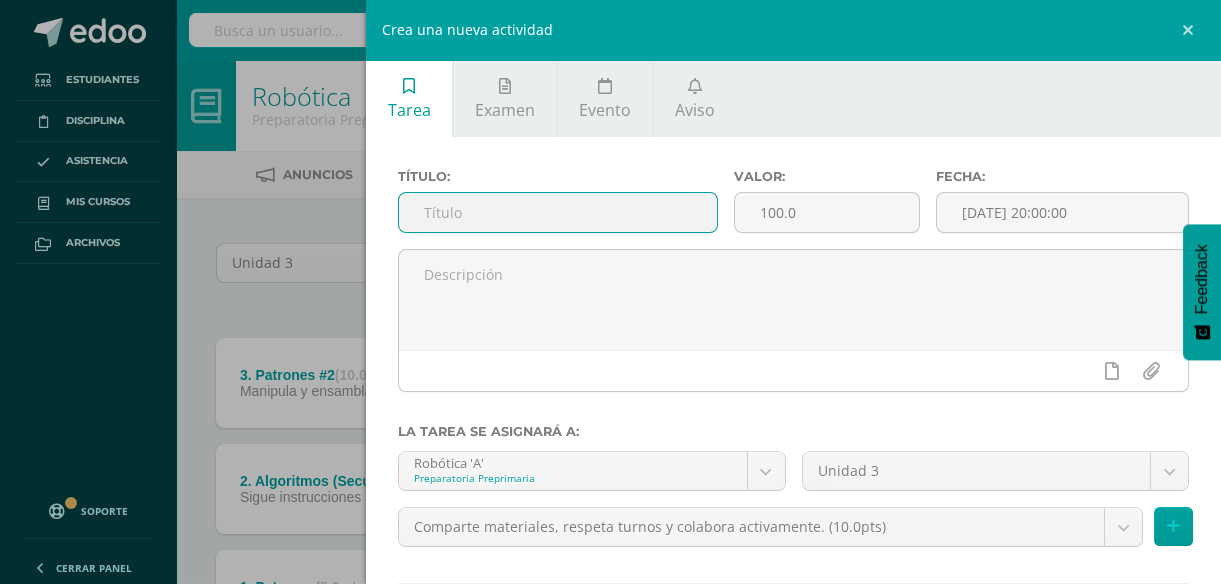 click at bounding box center [558, 212] 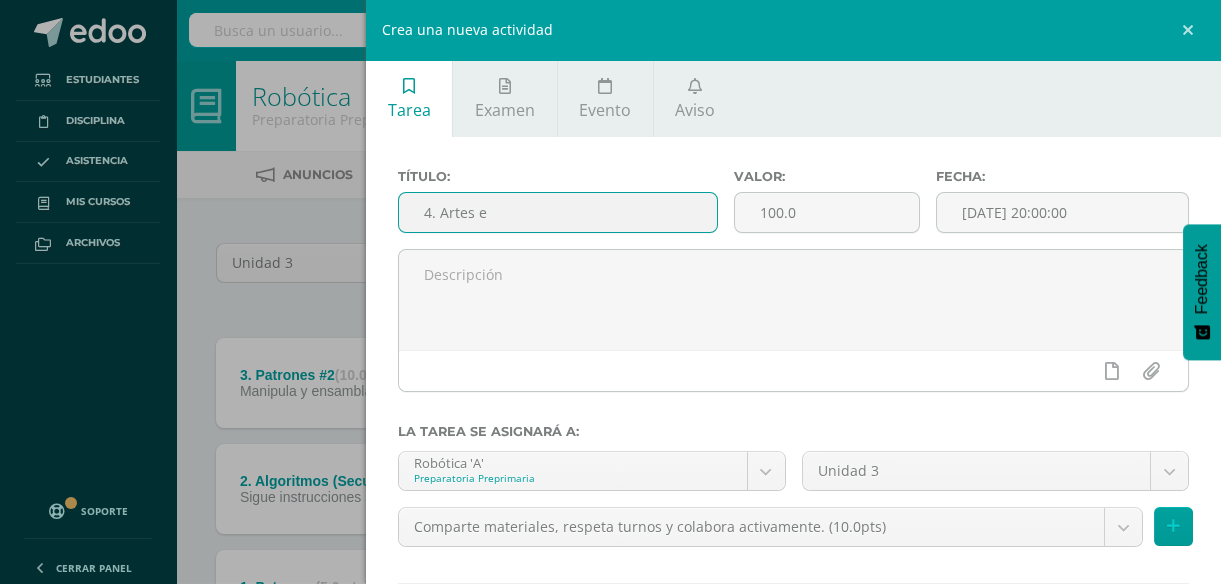 type on "4. Artes Escénicas" 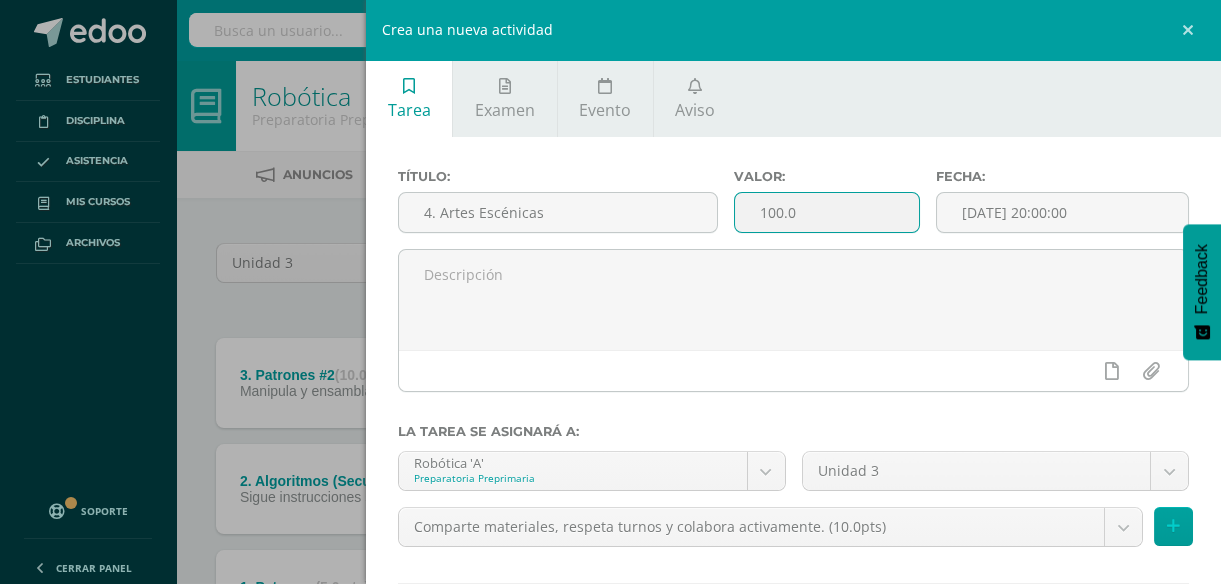 click on "100.0" at bounding box center [827, 212] 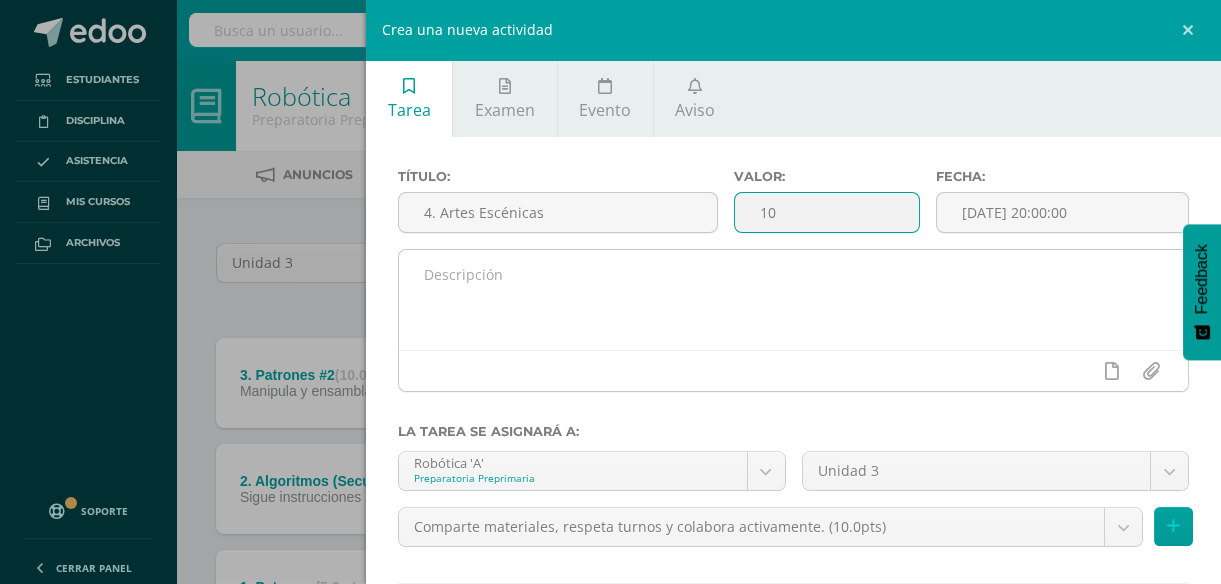 type on "10" 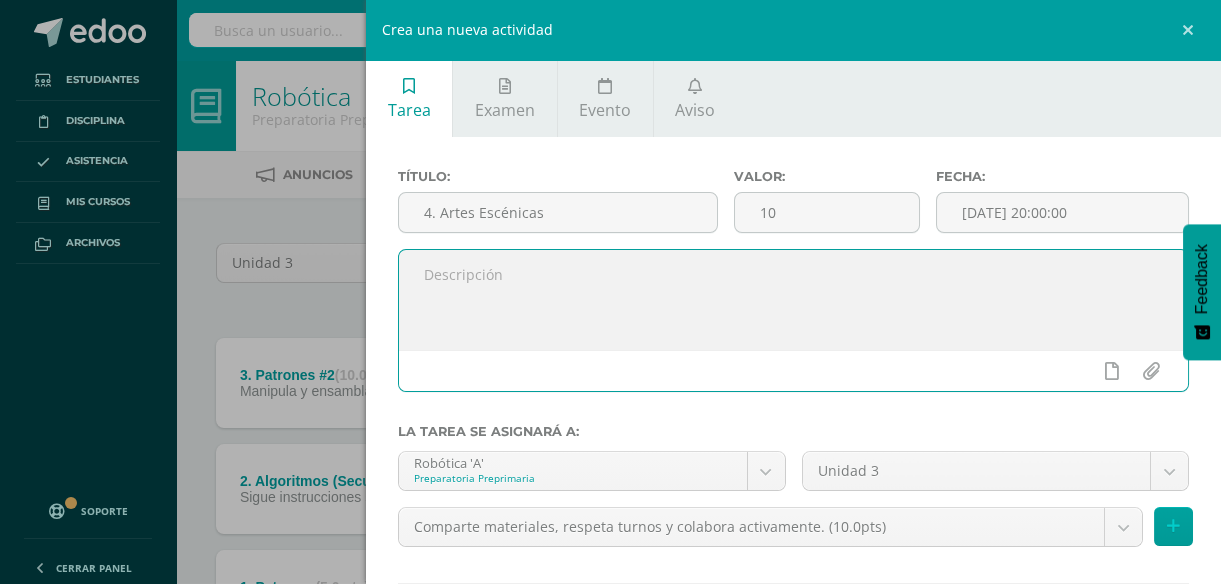 click at bounding box center (793, 300) 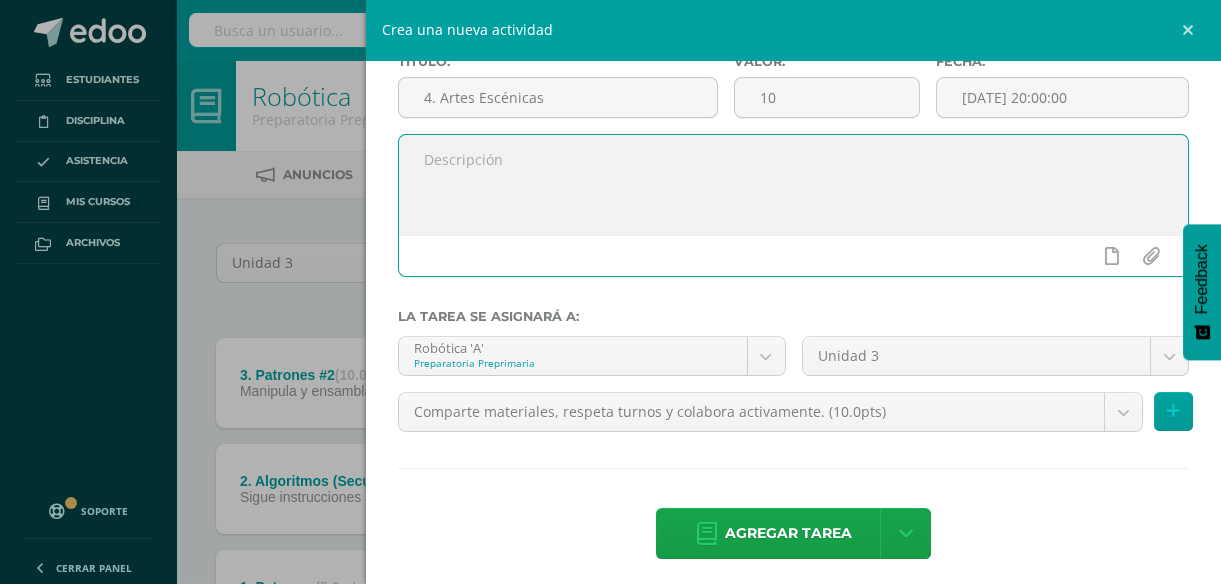 scroll, scrollTop: 129, scrollLeft: 0, axis: vertical 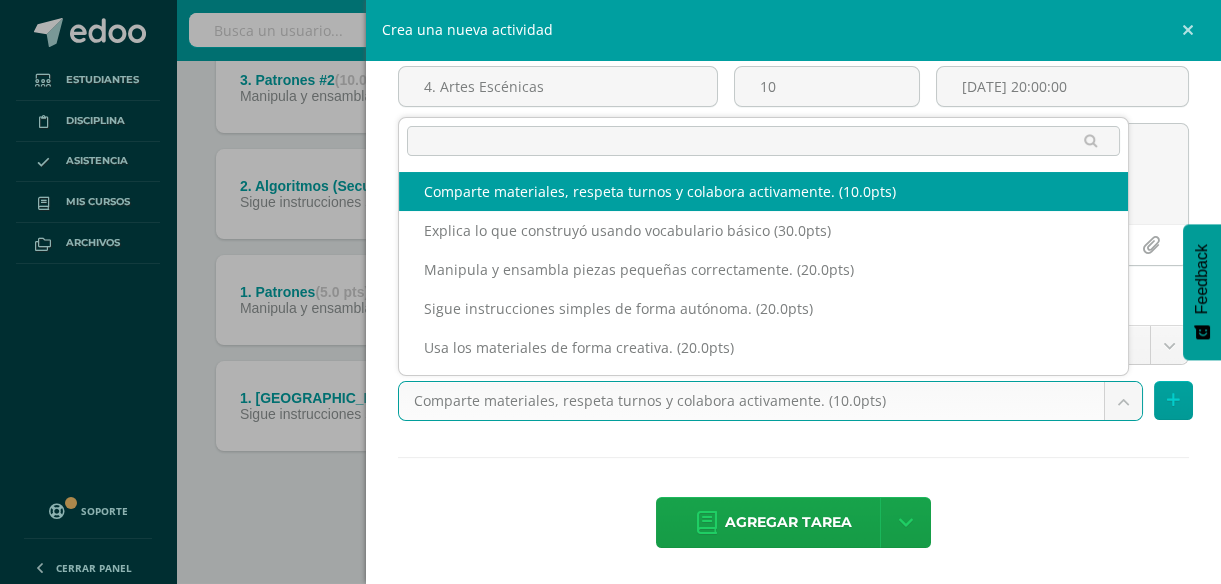 click on "Estudiantes Disciplina Asistencia Mis cursos Archivos Soporte
Centro de ayuda
Últimas actualizaciones
10+ Cerrar panel
Robótica
Kinder
Preprimaria
"A"
Actividades Estudiantes Planificación Dosificación
Robótica
Kinder
Preprimaria
"B"
Actividades Estudiantes Planificación Dosificación
Robótica
Preparatoria
Preprimaria
"A"
Actividades Estudiantes Planificación Dosificación
Robótica
Actividades Estudiantes Planificación Dosificación Actividades Avisos" at bounding box center [610, 144] 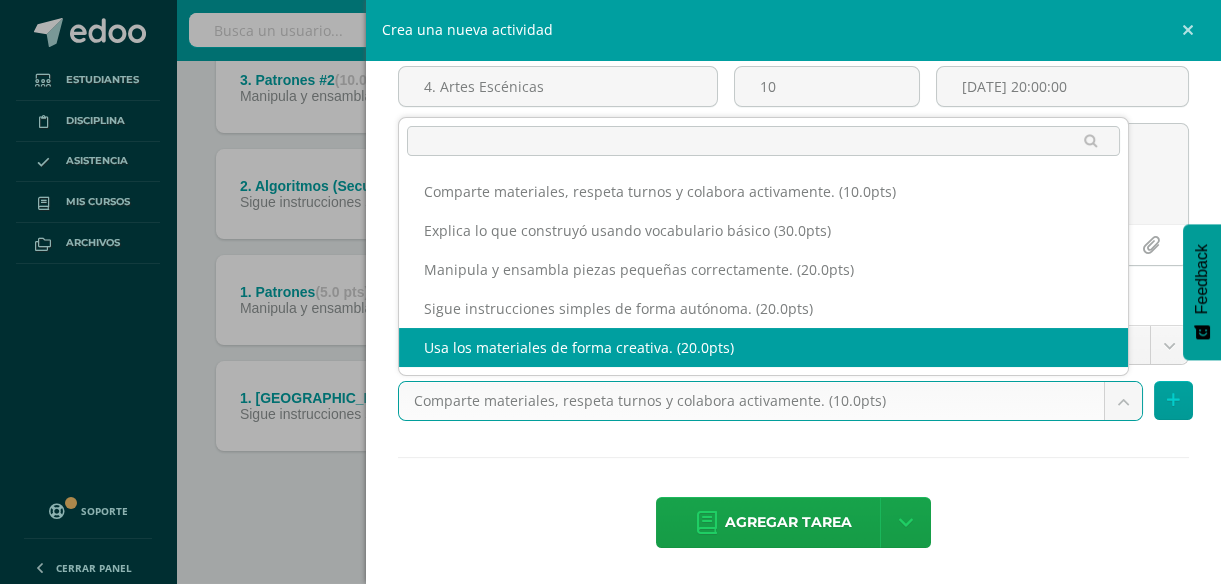 select on "103326" 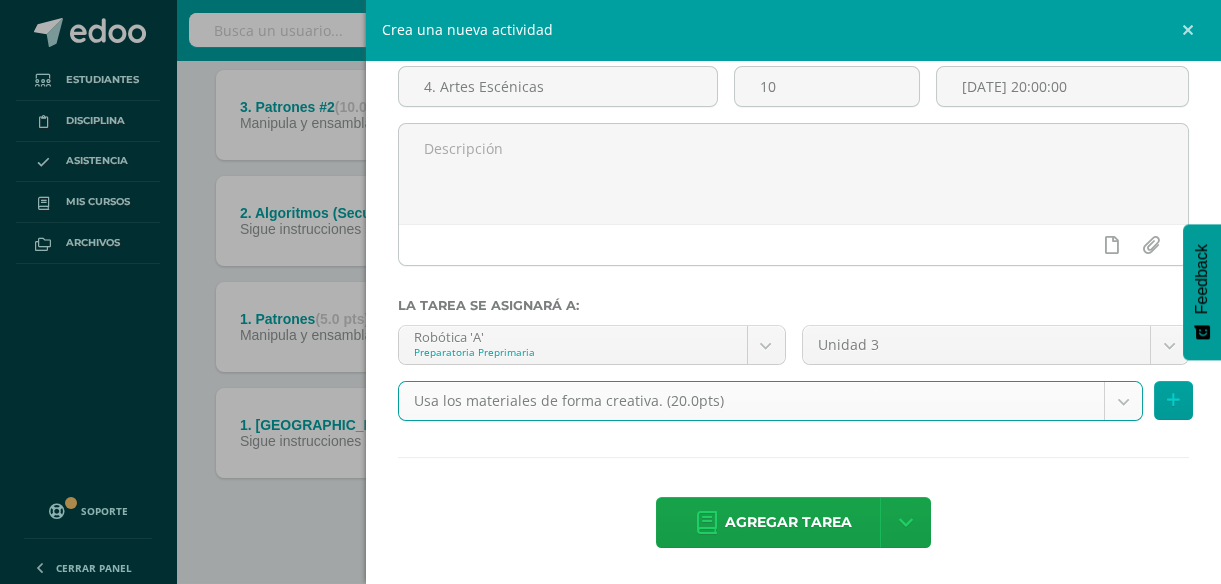 scroll, scrollTop: 265, scrollLeft: 0, axis: vertical 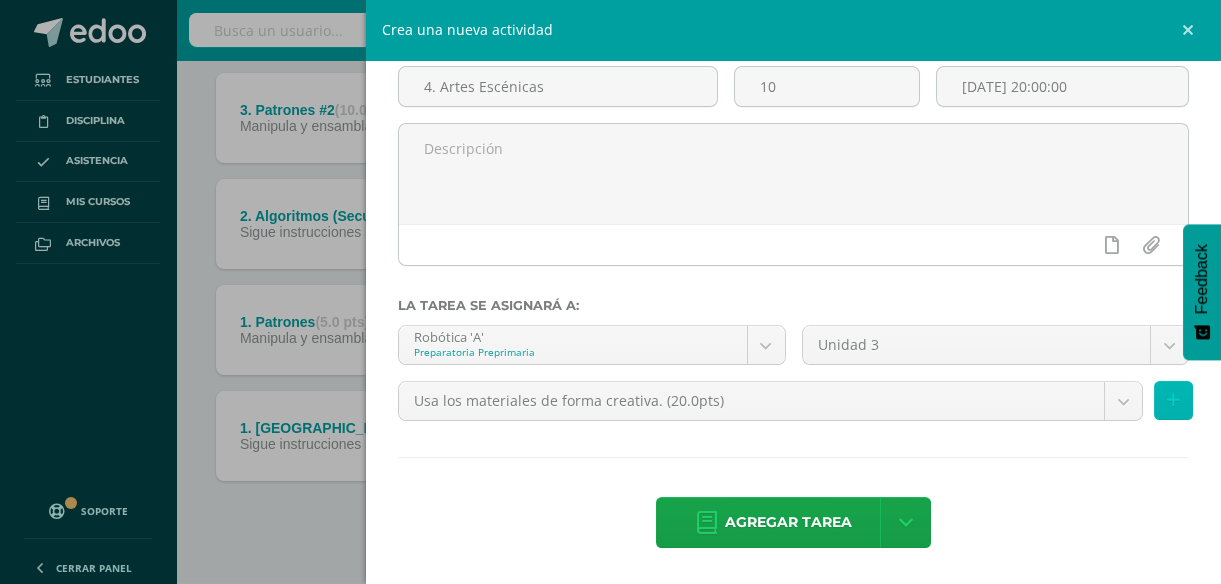 click at bounding box center (1173, 400) 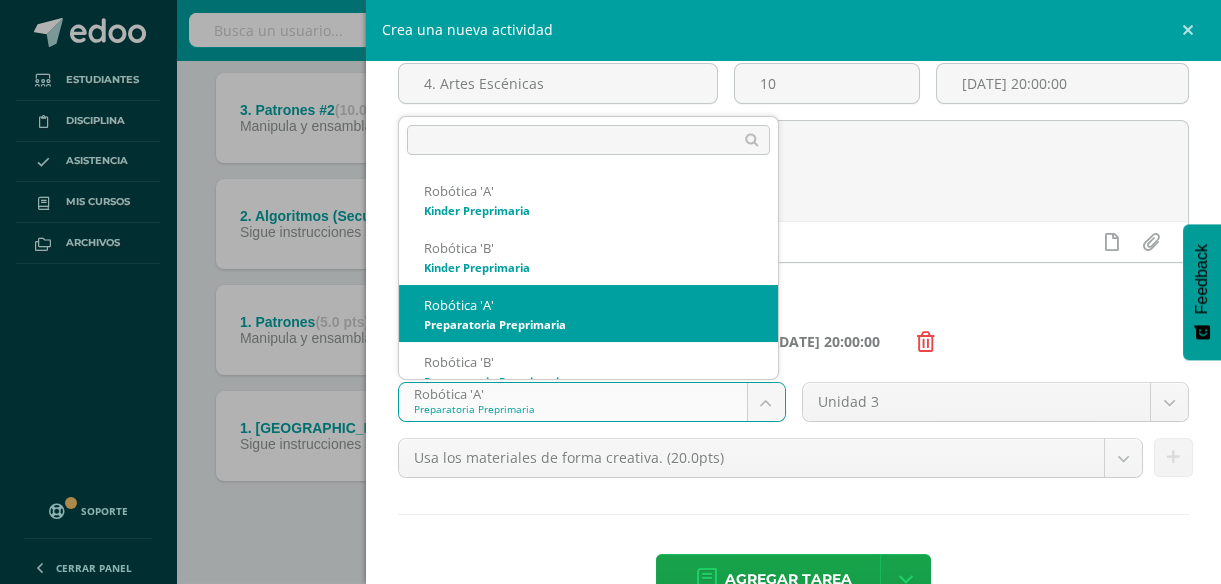 click on "Estudiantes Disciplina Asistencia Mis cursos Archivos Soporte
Centro de ayuda
Últimas actualizaciones
10+ Cerrar panel
Robótica
Kinder
Preprimaria
"A"
Actividades Estudiantes Planificación Dosificación
Robótica
Kinder
Preprimaria
"B"
Actividades Estudiantes Planificación Dosificación
Robótica
Preparatoria
Preprimaria
"A"
Actividades Estudiantes Planificación Dosificación
Robótica
Actividades Estudiantes Planificación Dosificación Actividades Avisos" at bounding box center (610, 174) 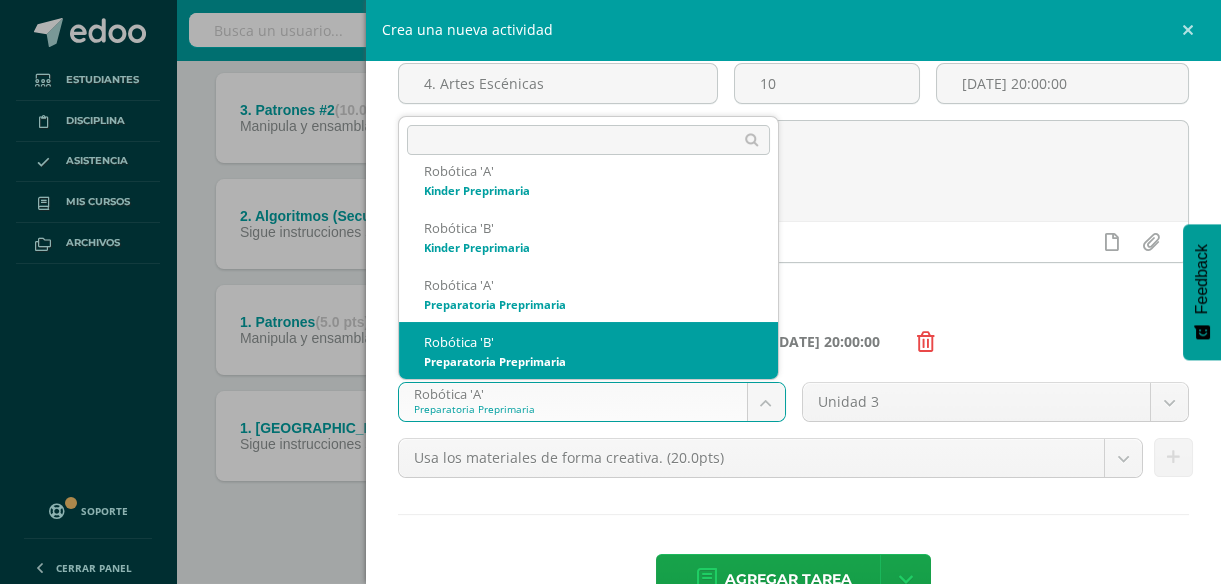 select on "91925" 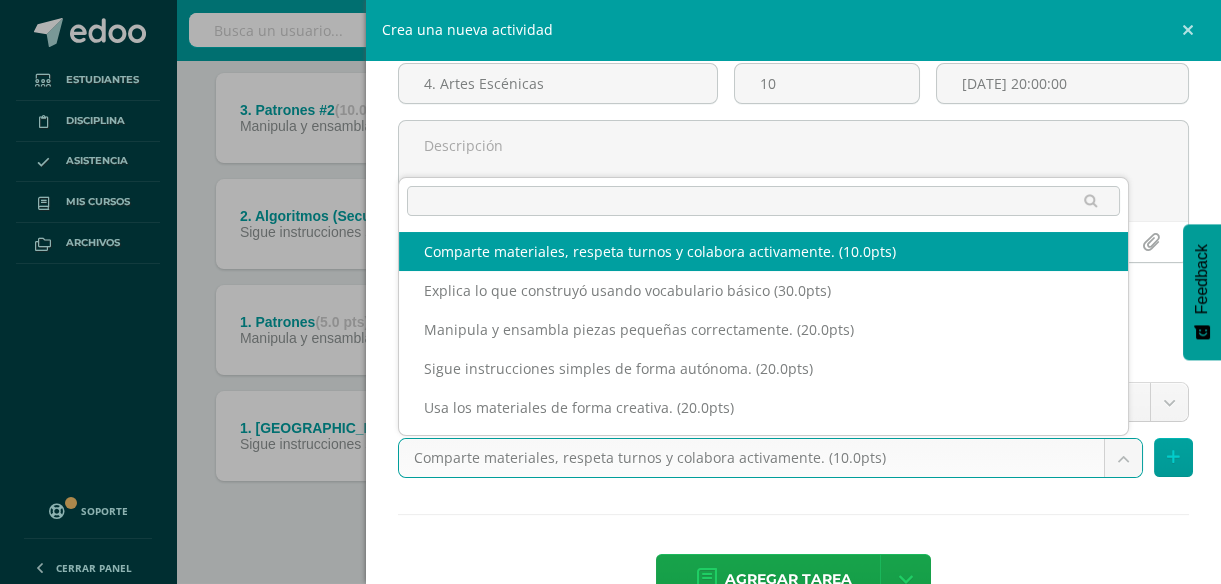 click on "Estudiantes Disciplina Asistencia Mis cursos Archivos Soporte
Centro de ayuda
Últimas actualizaciones
10+ Cerrar panel
Robótica
Kinder
Preprimaria
"A"
Actividades Estudiantes Planificación Dosificación
Robótica
Kinder
Preprimaria
"B"
Actividades Estudiantes Planificación Dosificación
Robótica
Preparatoria
Preprimaria
"A"
Actividades Estudiantes Planificación Dosificación
Robótica
Actividades Estudiantes Planificación Dosificación Actividades Avisos" at bounding box center (610, 174) 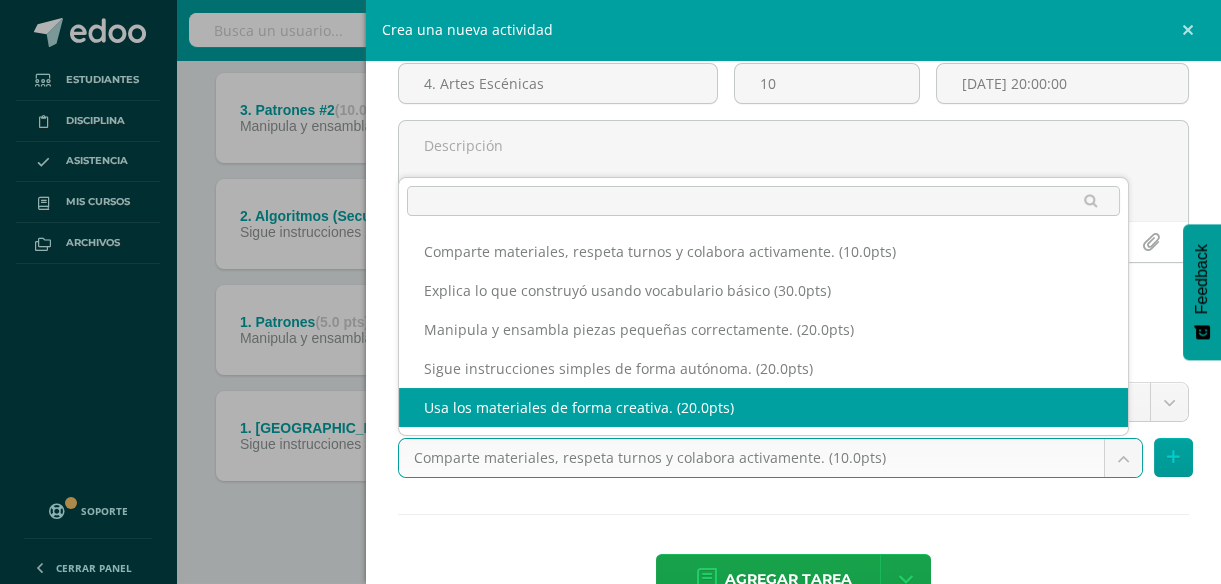 select on "103331" 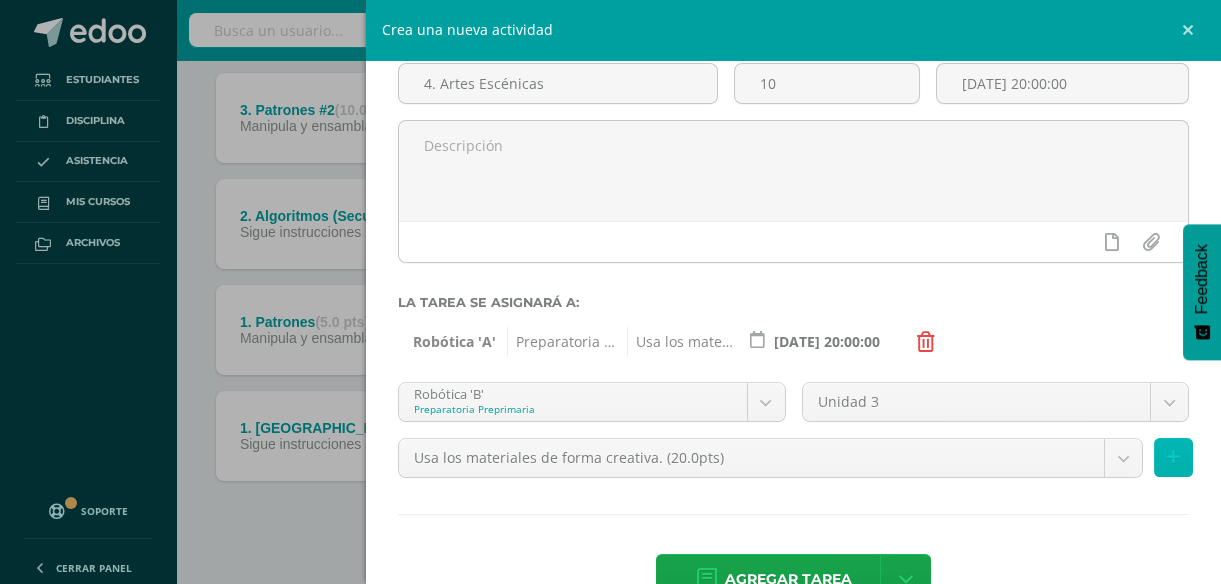 click at bounding box center [1173, 457] 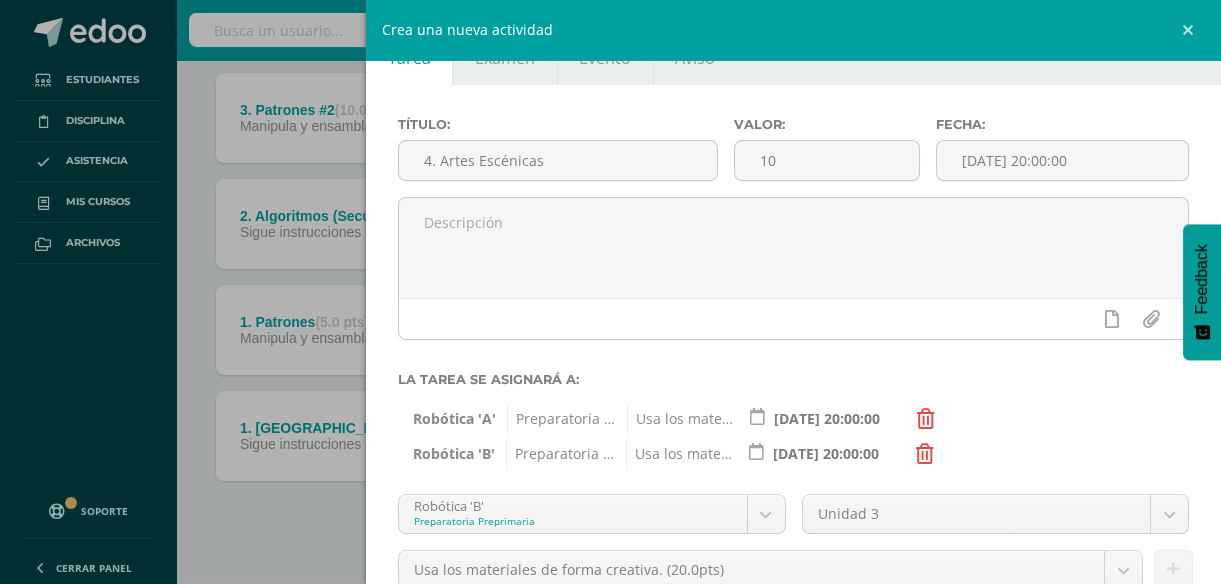 scroll, scrollTop: 224, scrollLeft: 0, axis: vertical 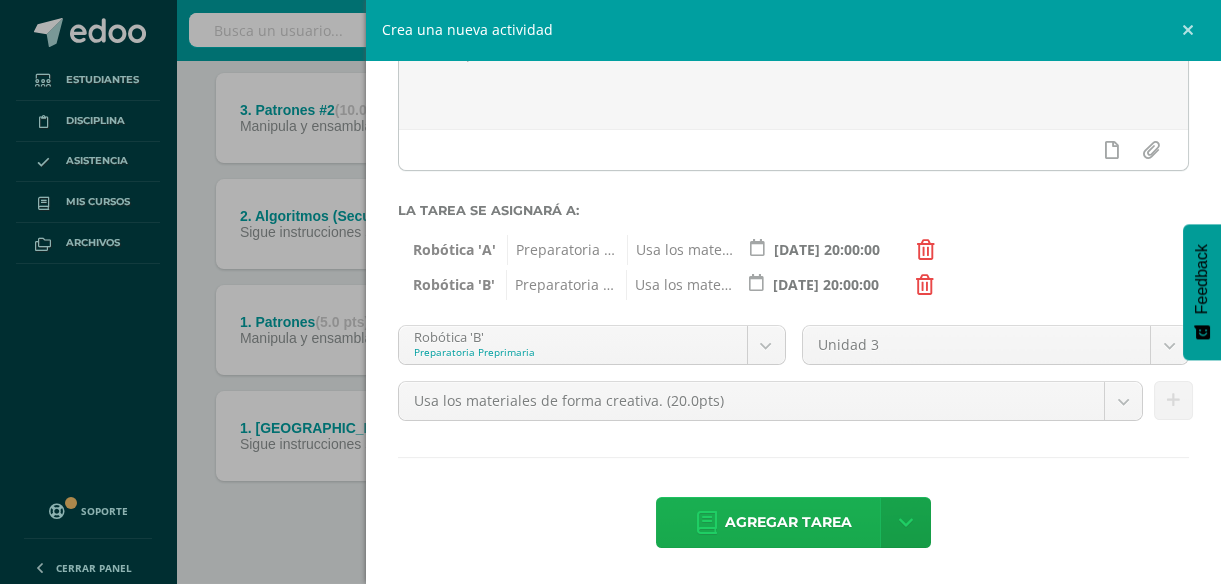 click on "Agregar tarea" at bounding box center [788, 522] 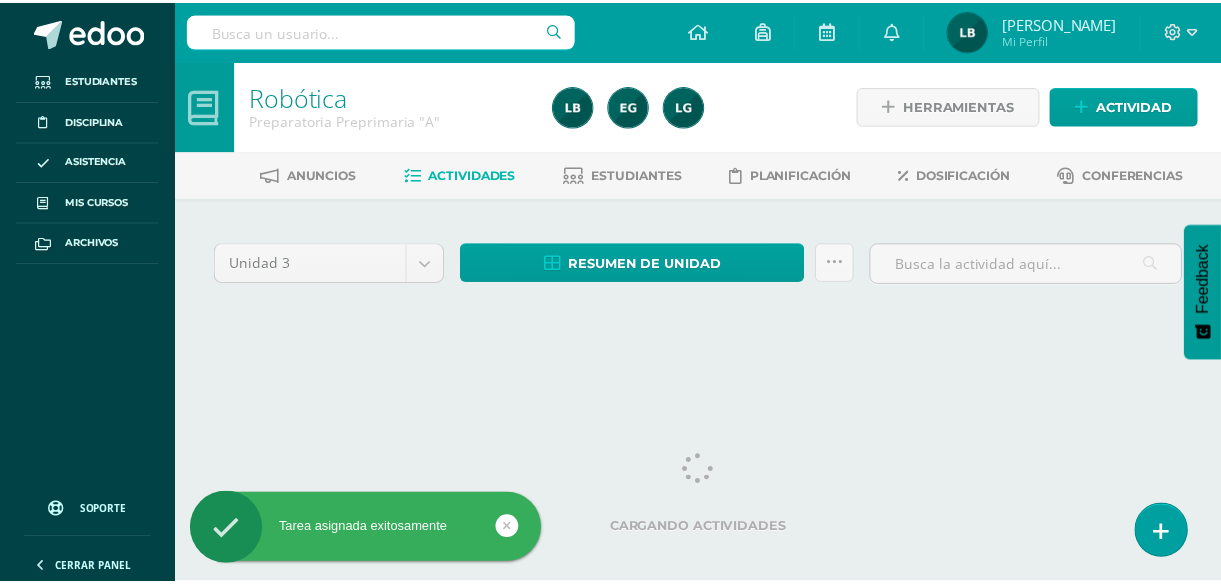 scroll, scrollTop: 0, scrollLeft: 0, axis: both 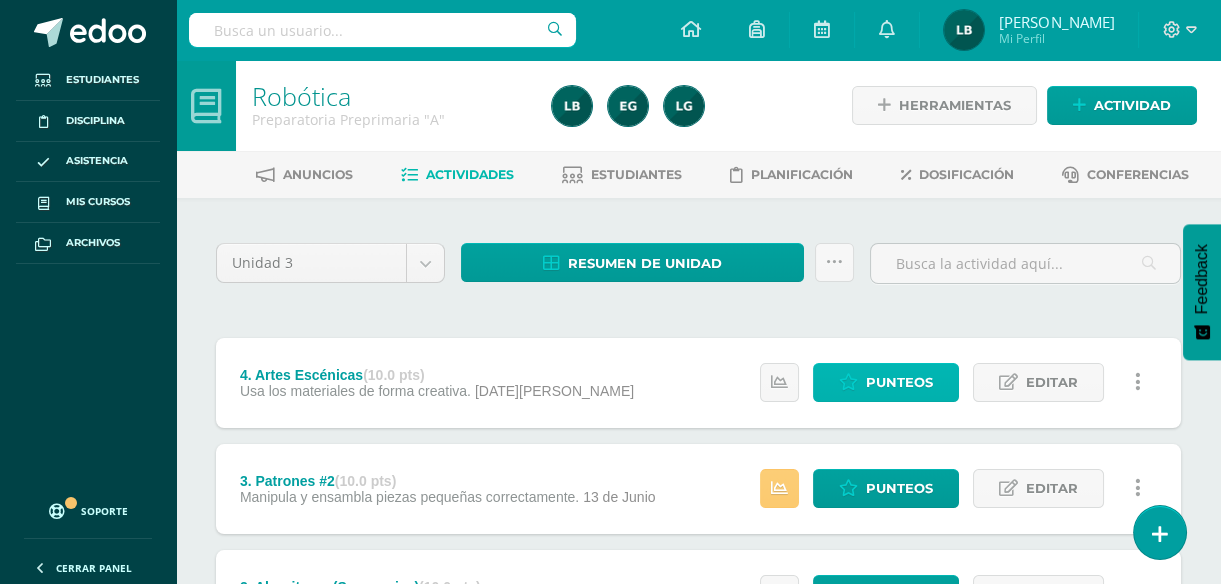 click on "Punteos" at bounding box center (899, 382) 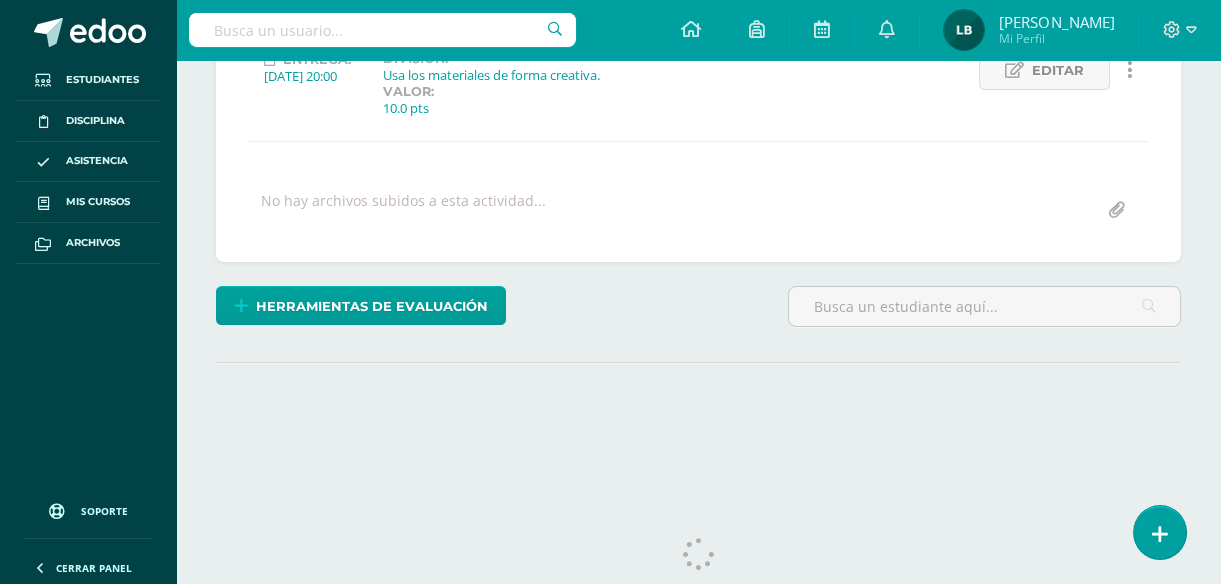 scroll, scrollTop: 0, scrollLeft: 0, axis: both 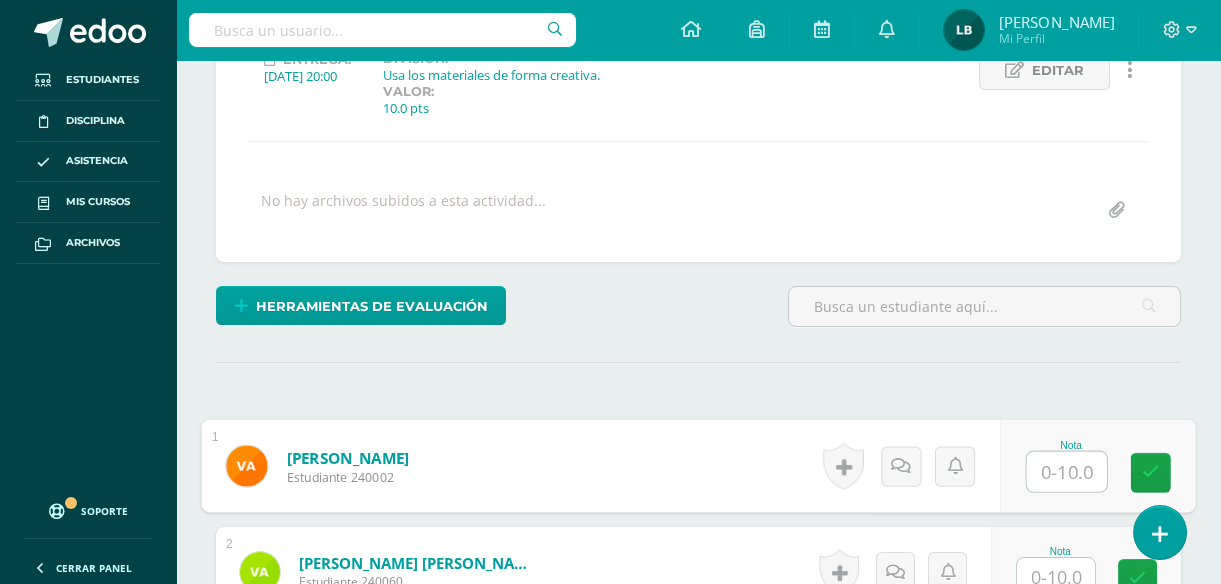 click at bounding box center (1067, 472) 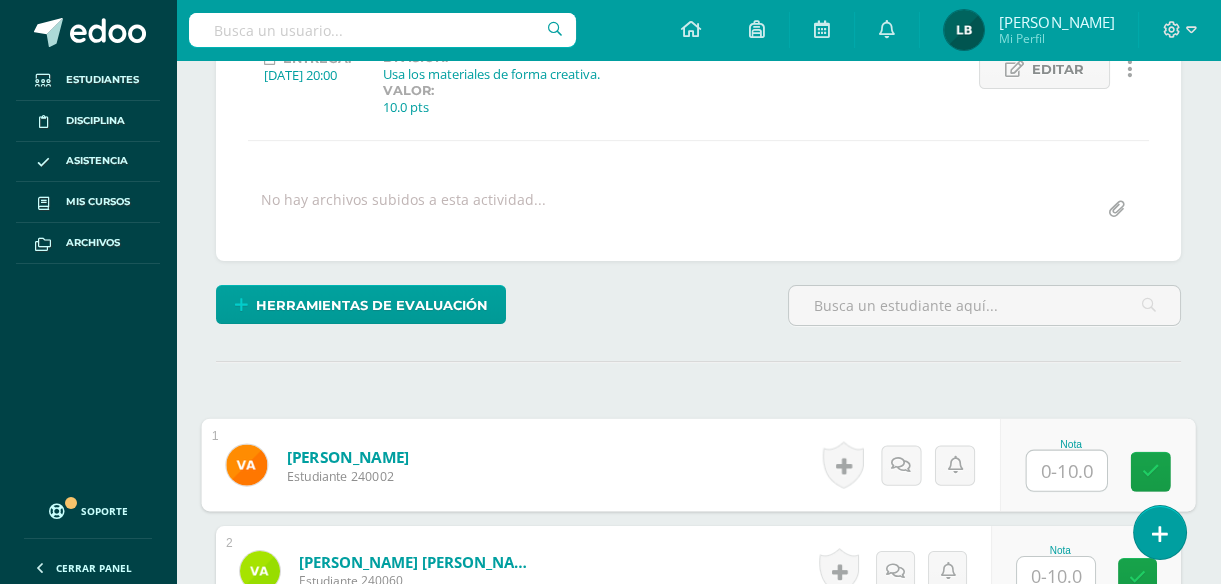 scroll, scrollTop: 303, scrollLeft: 0, axis: vertical 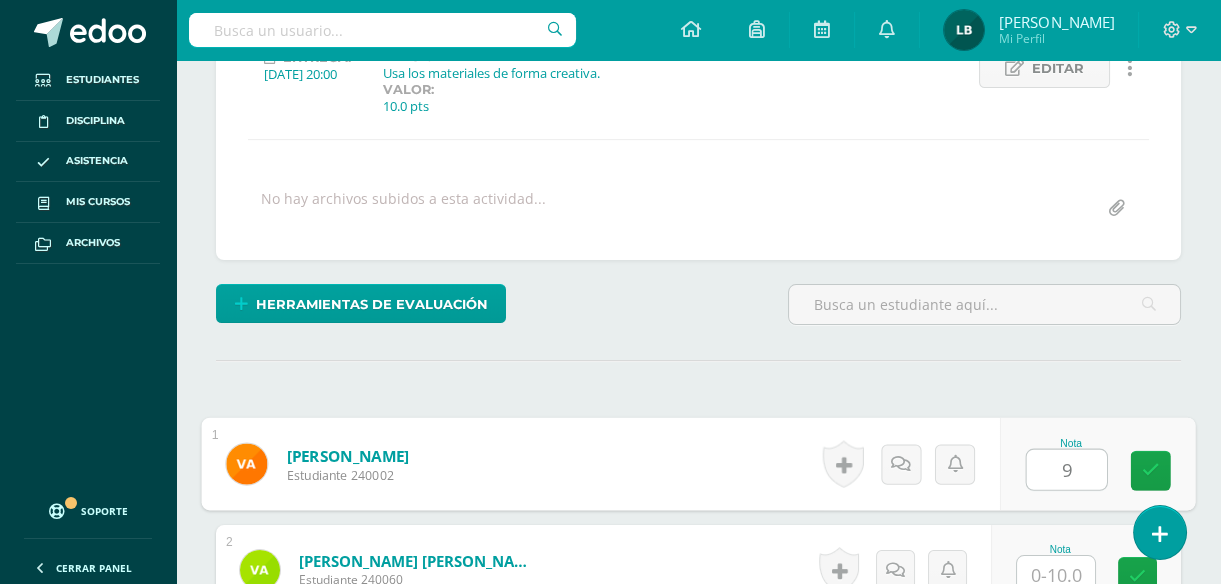 type on "9" 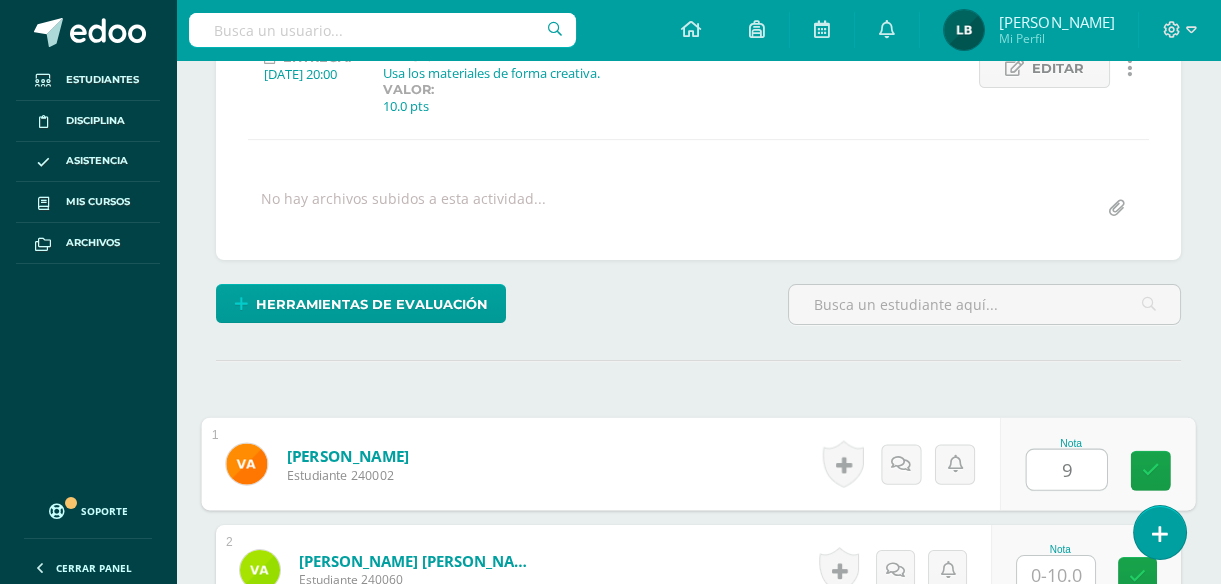scroll, scrollTop: 313, scrollLeft: 0, axis: vertical 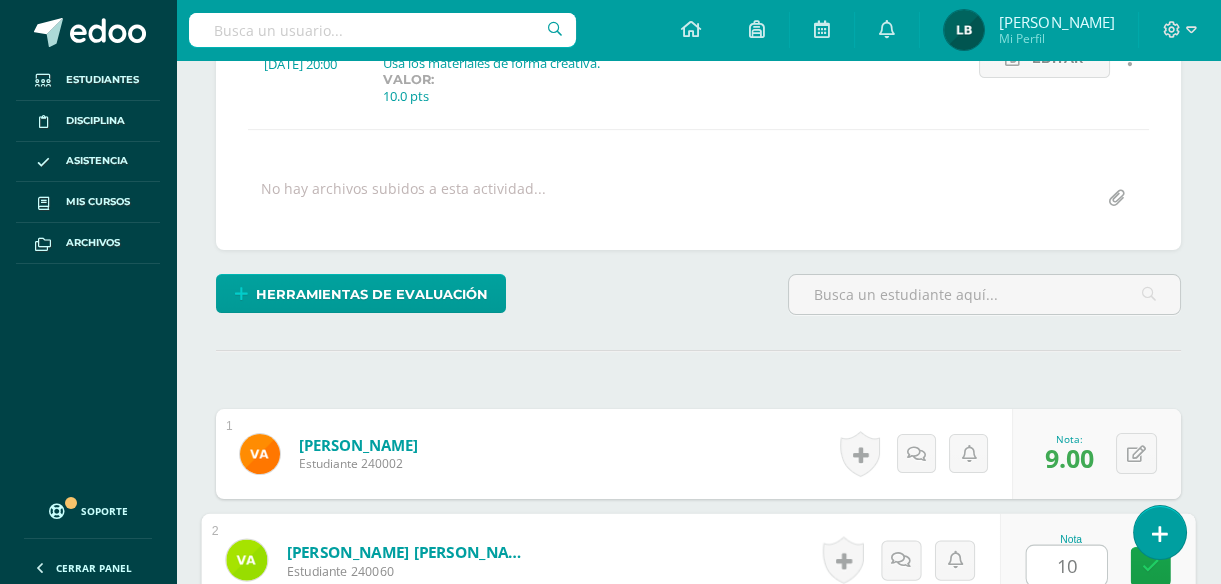 type on "10" 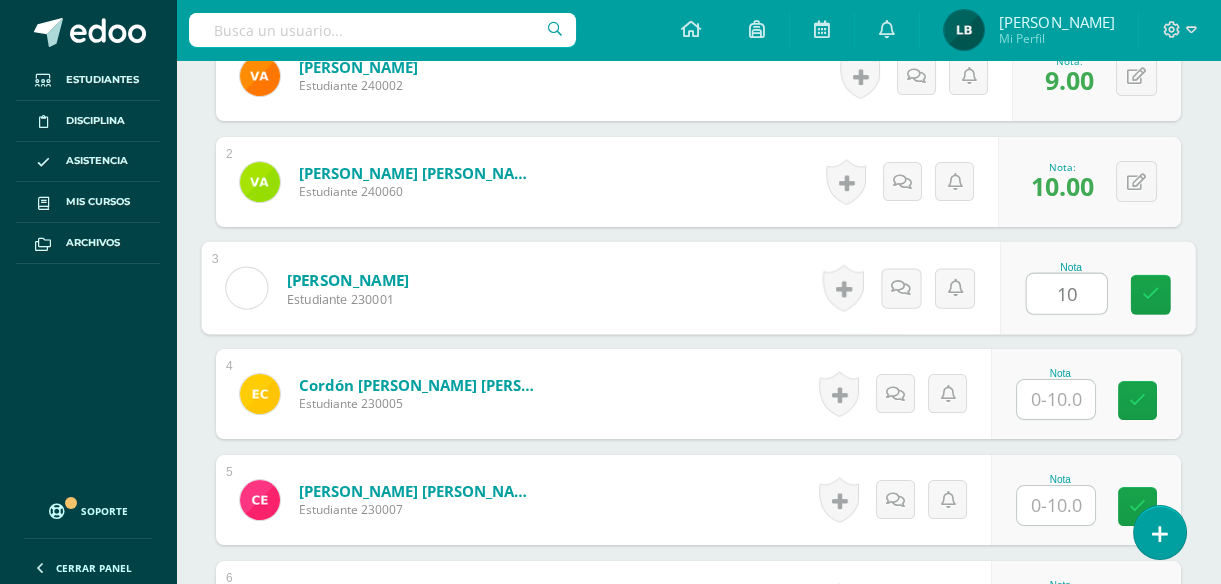 type on "10" 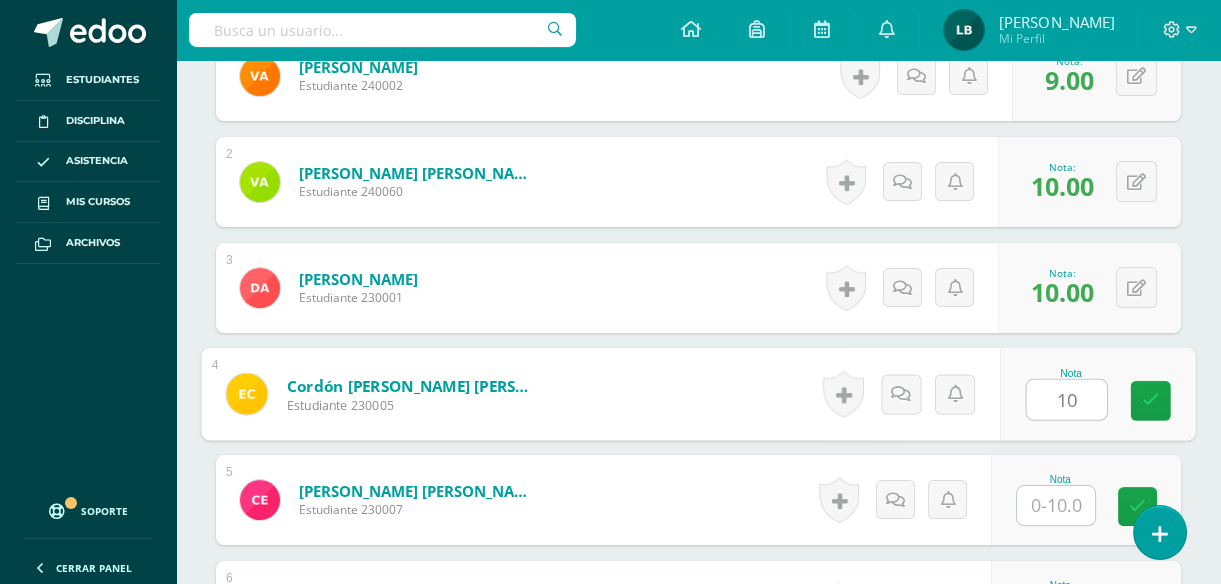 type on "10" 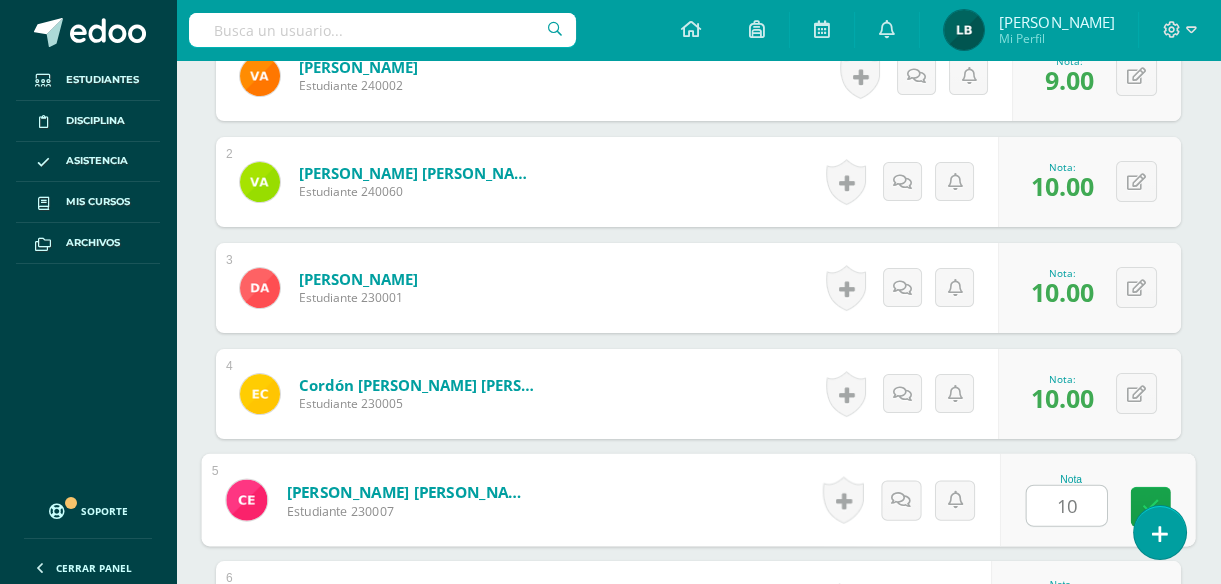 type on "10" 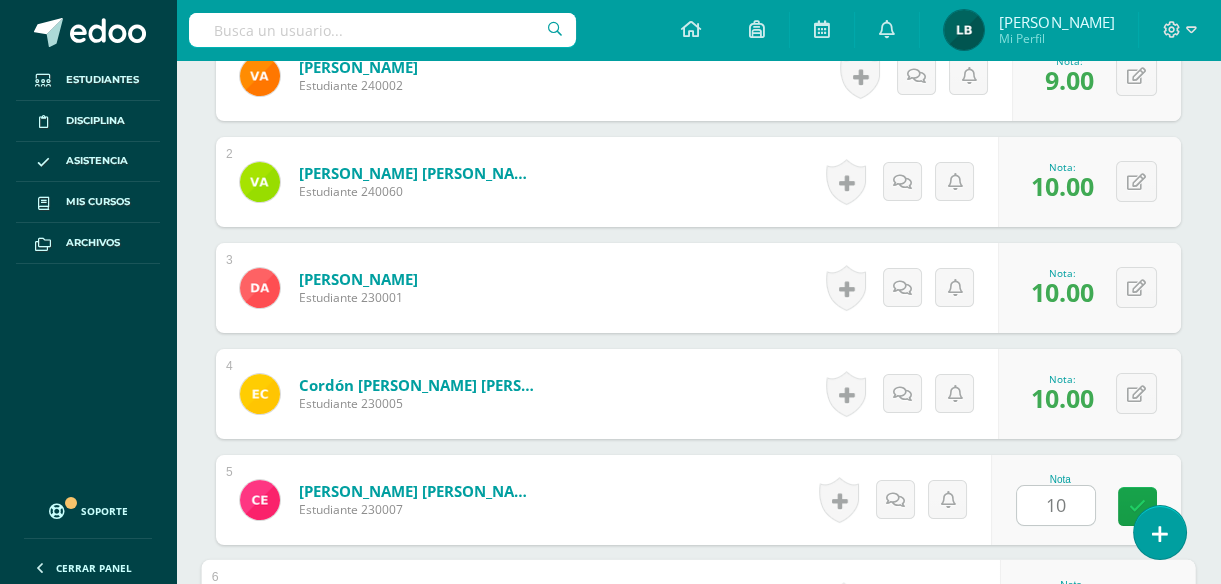 scroll, scrollTop: 1010, scrollLeft: 0, axis: vertical 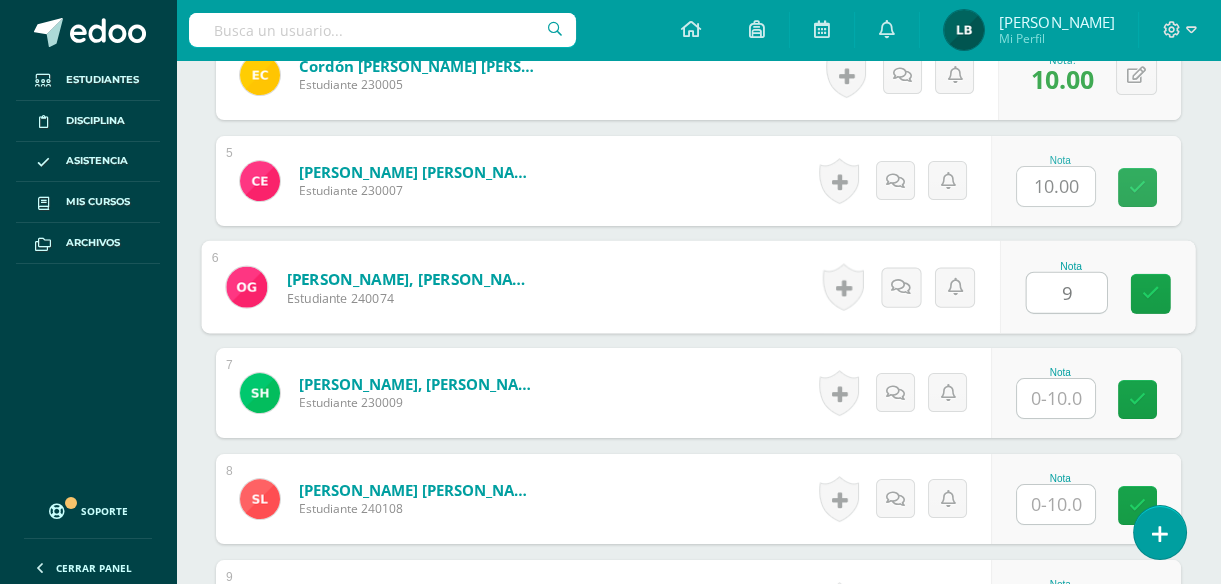 type on "9" 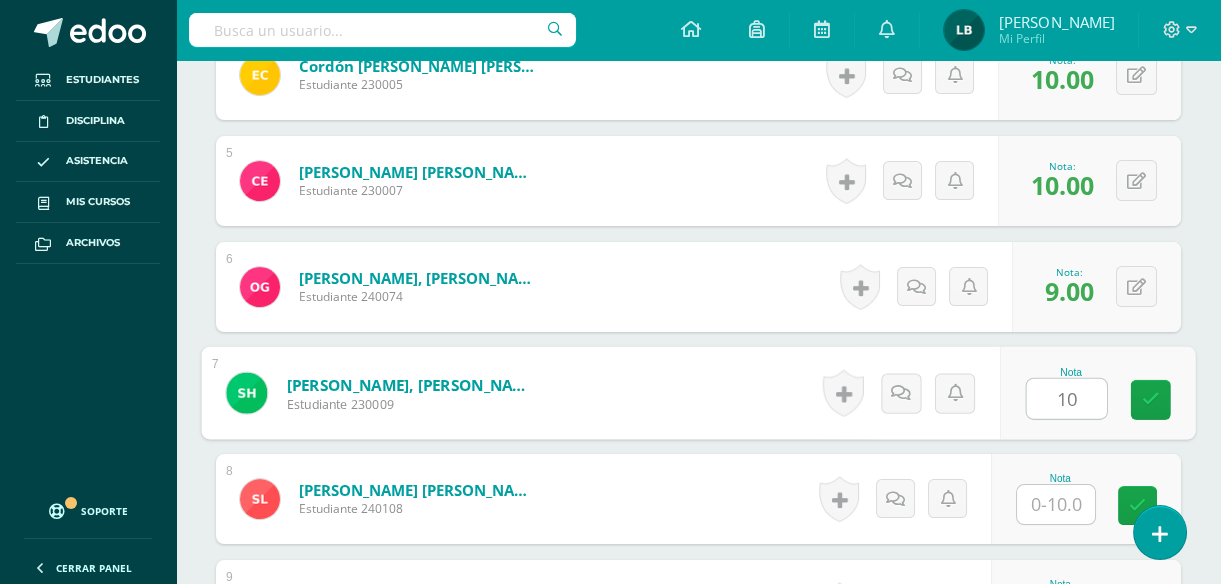 type on "10" 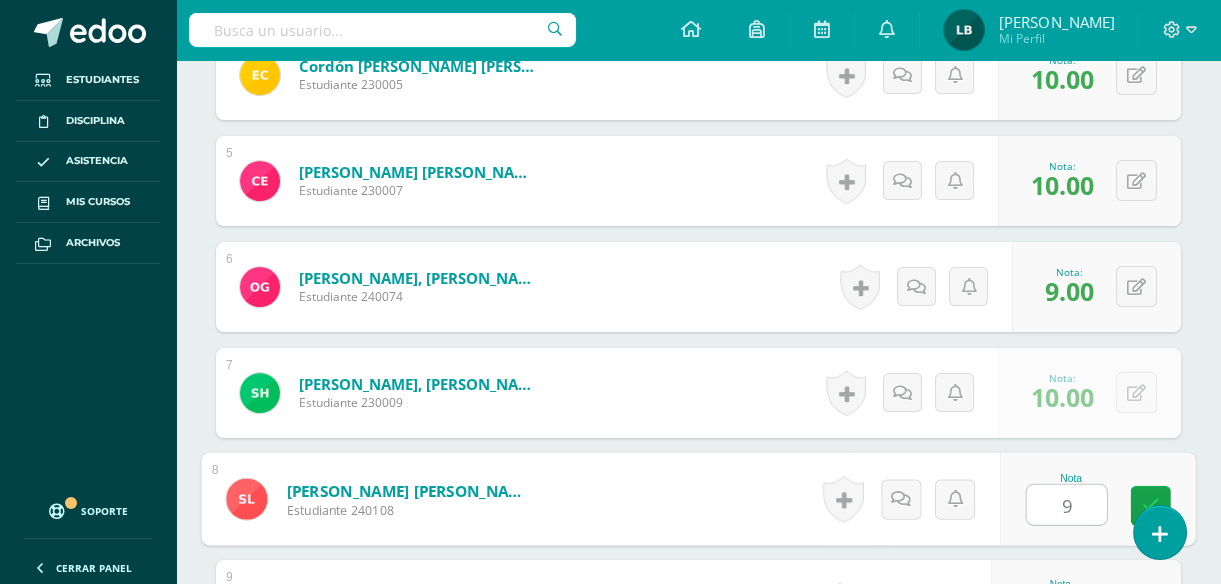 type on "9" 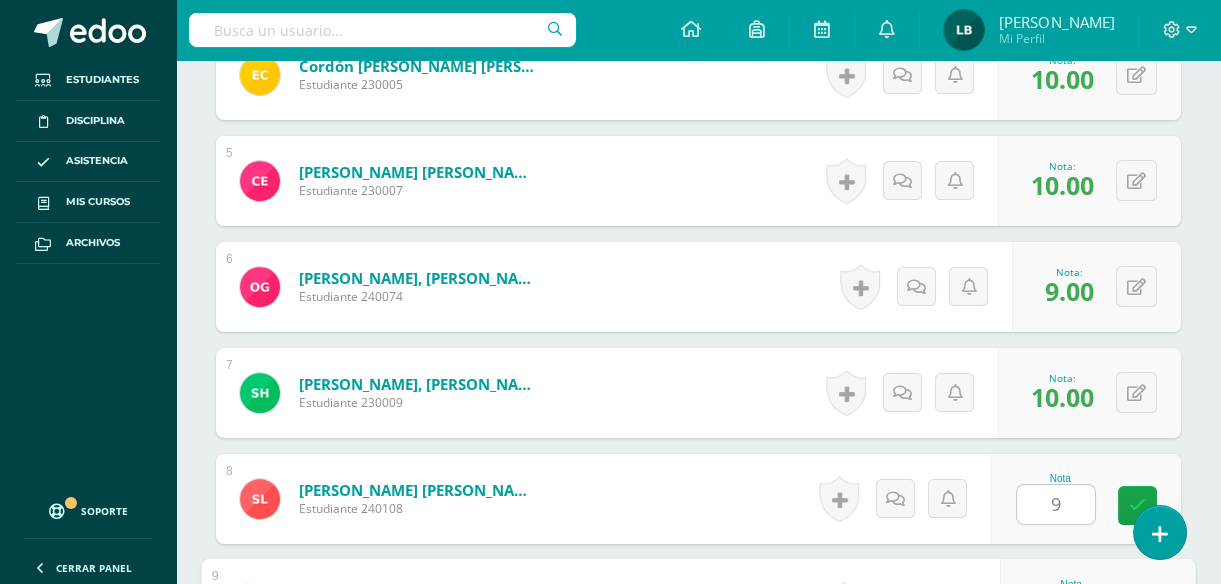 scroll, scrollTop: 1328, scrollLeft: 0, axis: vertical 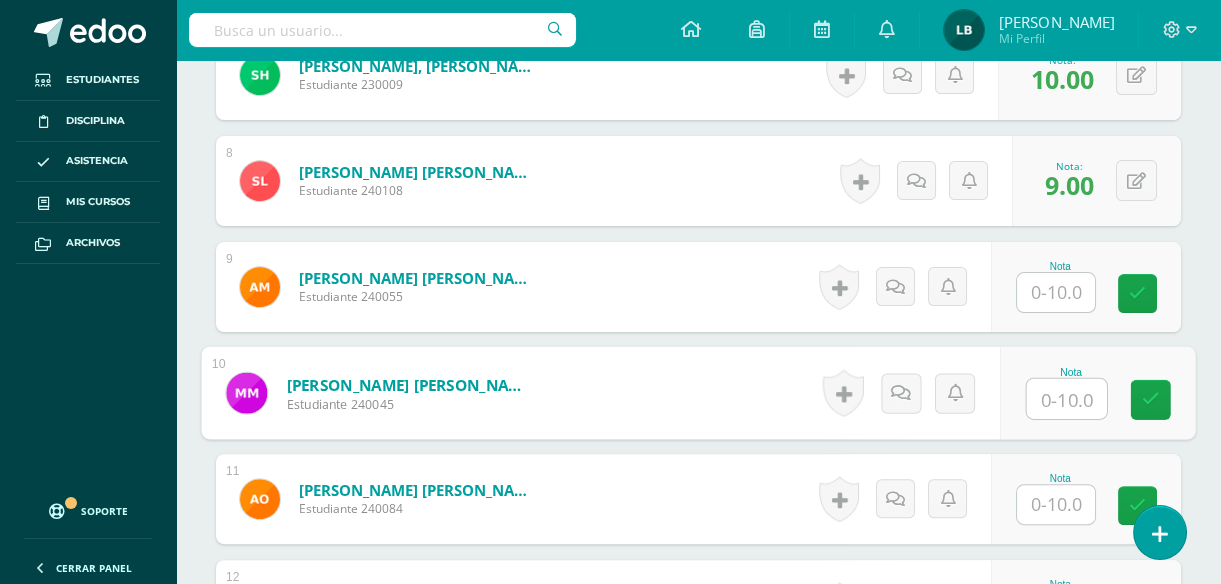 click at bounding box center (1067, 399) 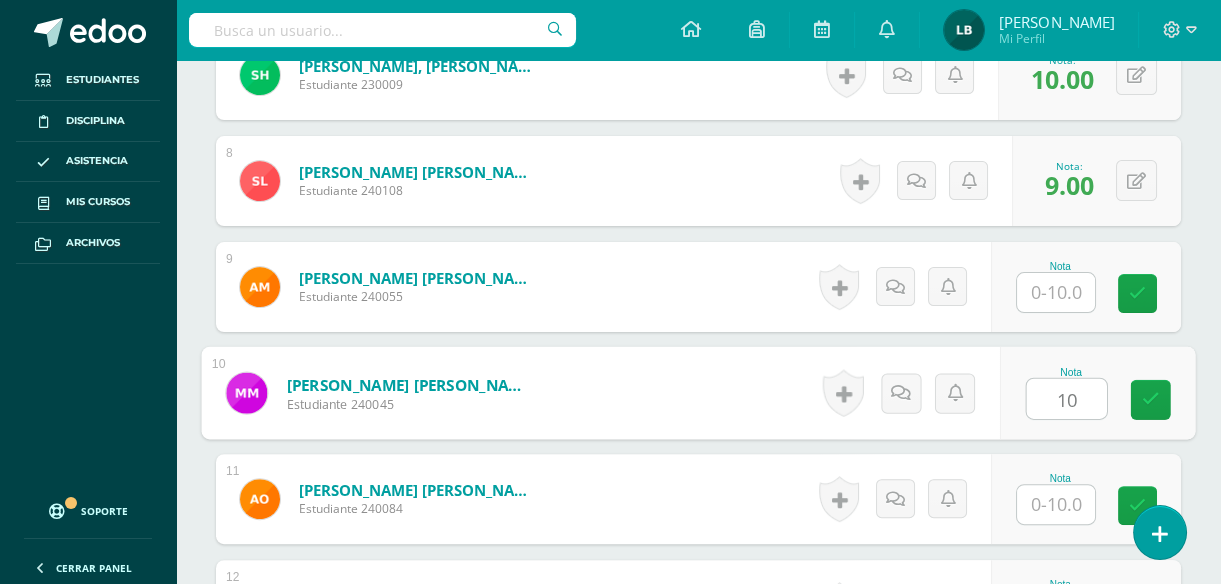 type on "10" 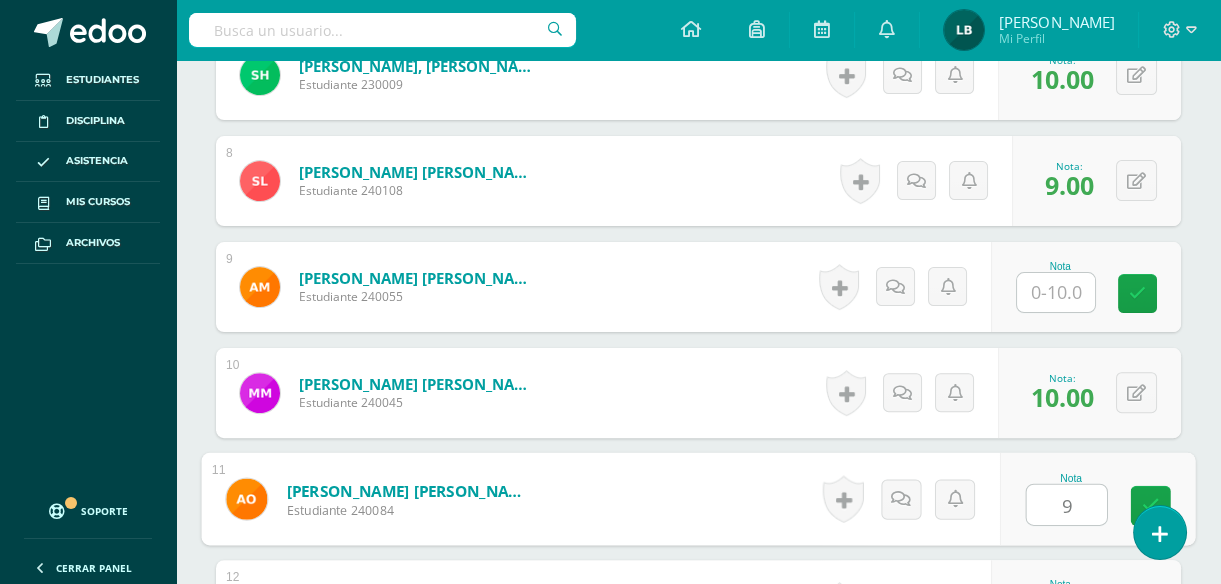 type on "9" 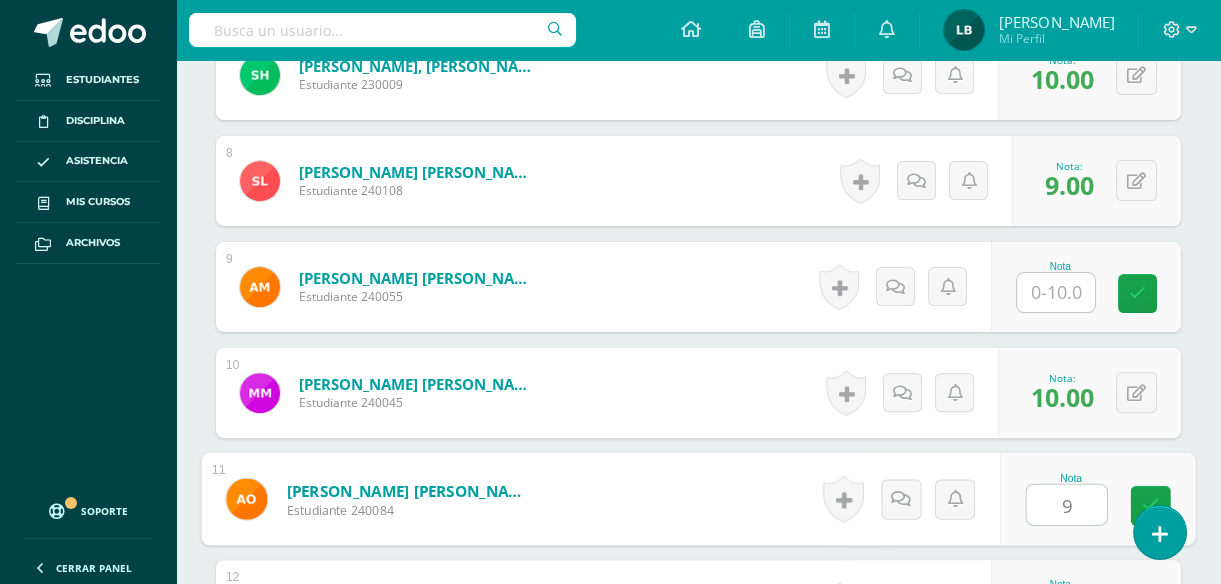 scroll, scrollTop: 1646, scrollLeft: 0, axis: vertical 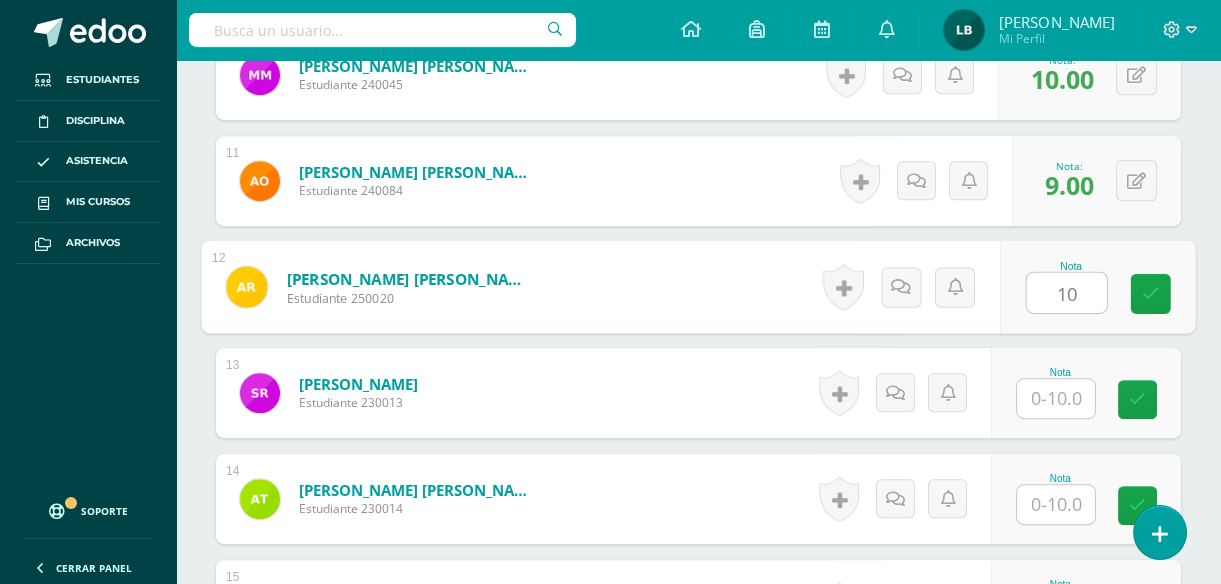 type on "10" 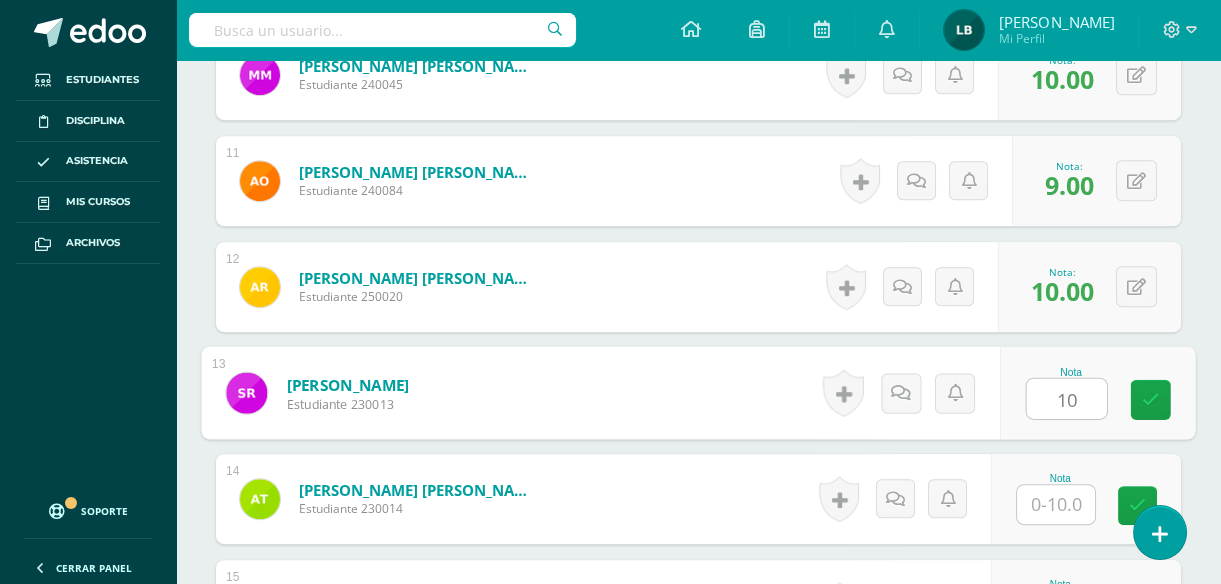 type on "10" 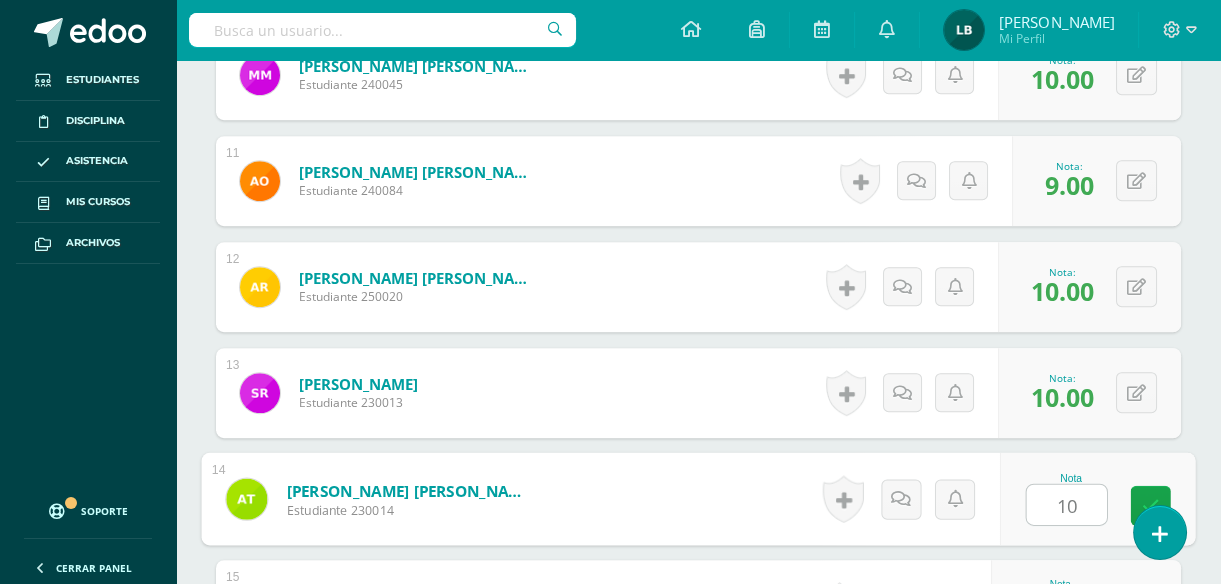 type on "10" 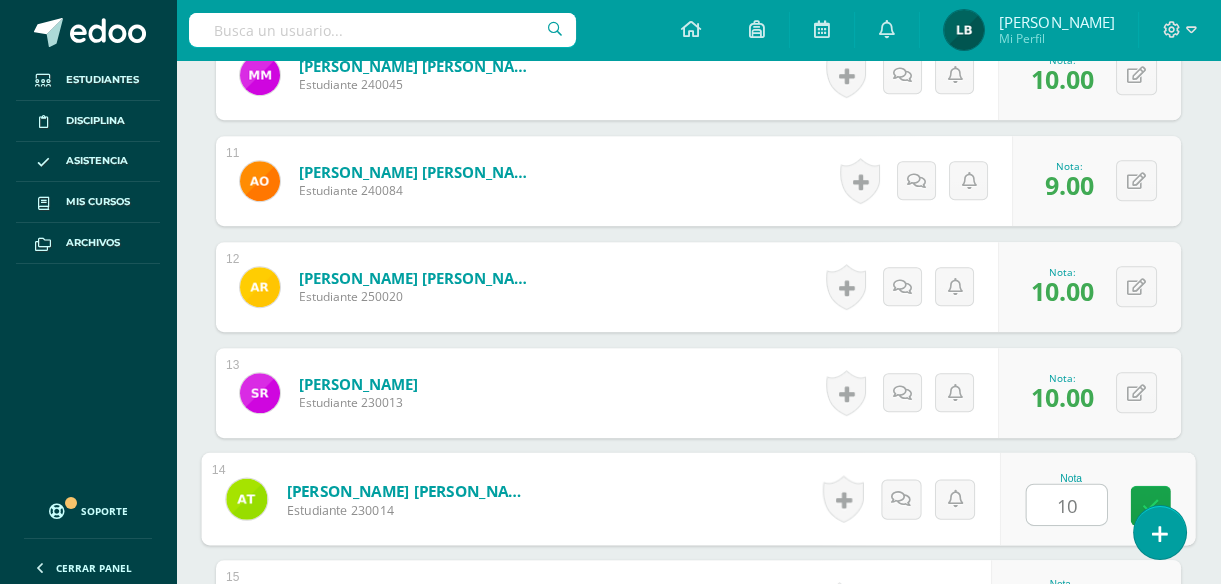 scroll, scrollTop: 1942, scrollLeft: 0, axis: vertical 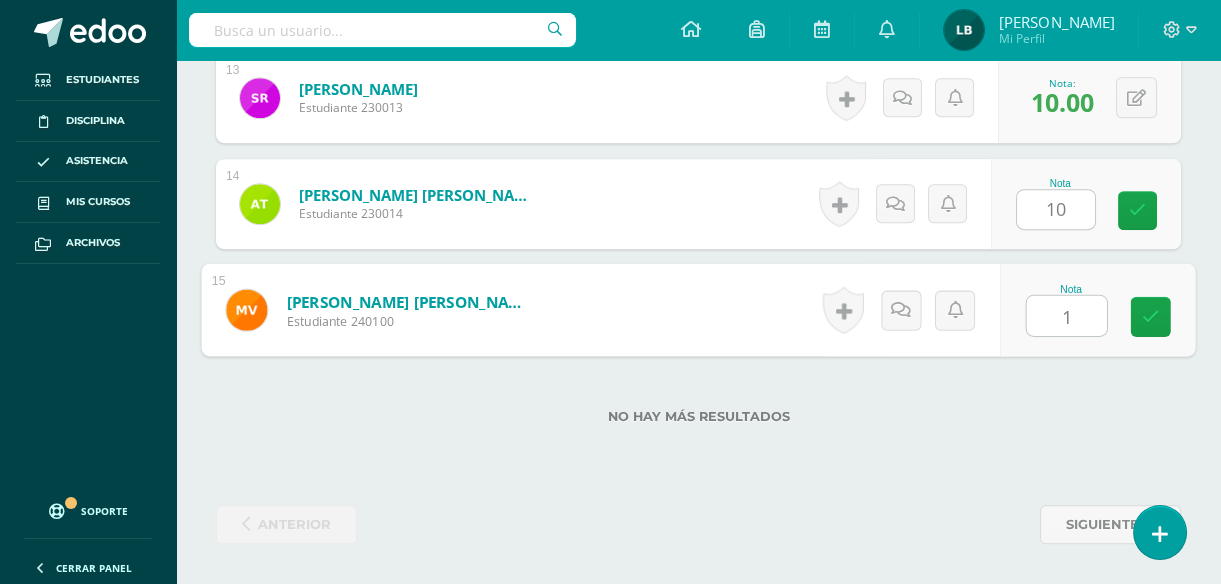 type on "10" 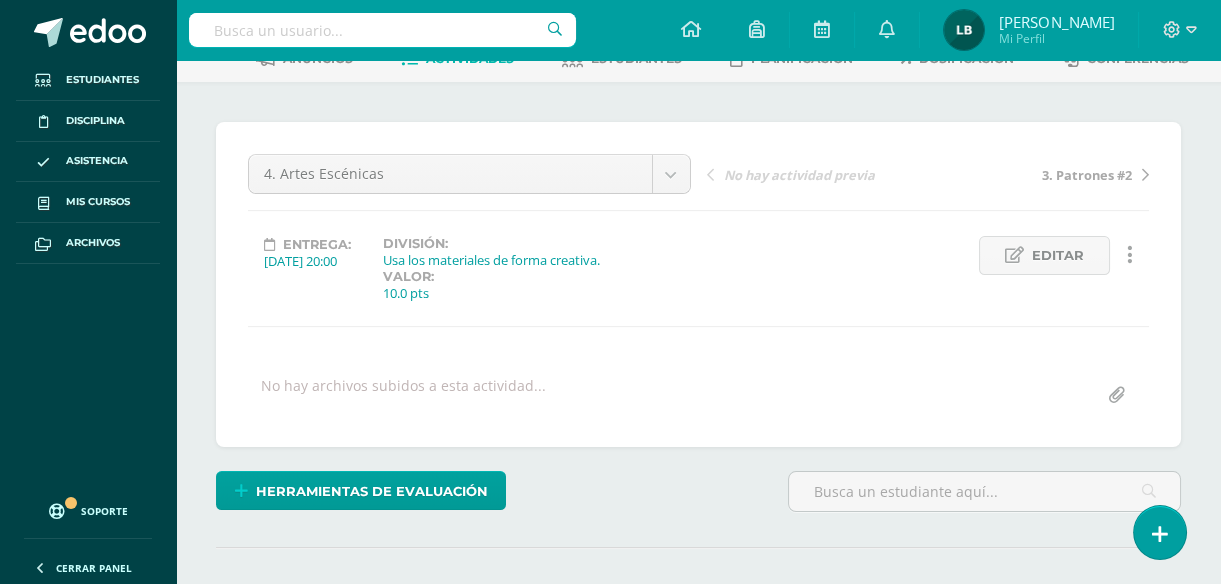 scroll, scrollTop: 0, scrollLeft: 0, axis: both 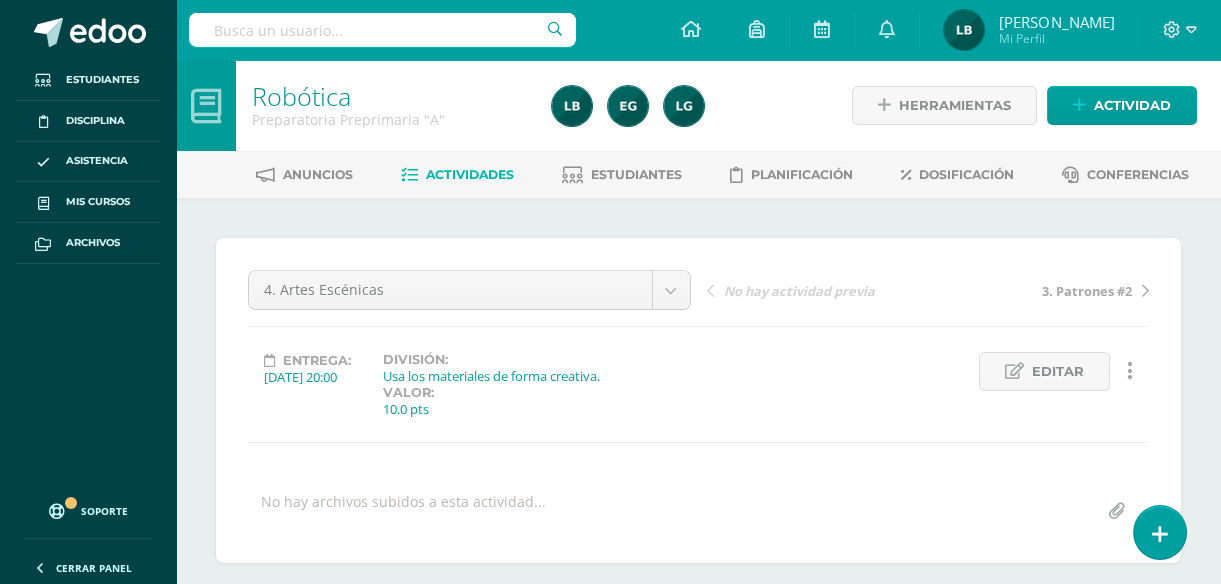 click on "Actividades" at bounding box center (470, 174) 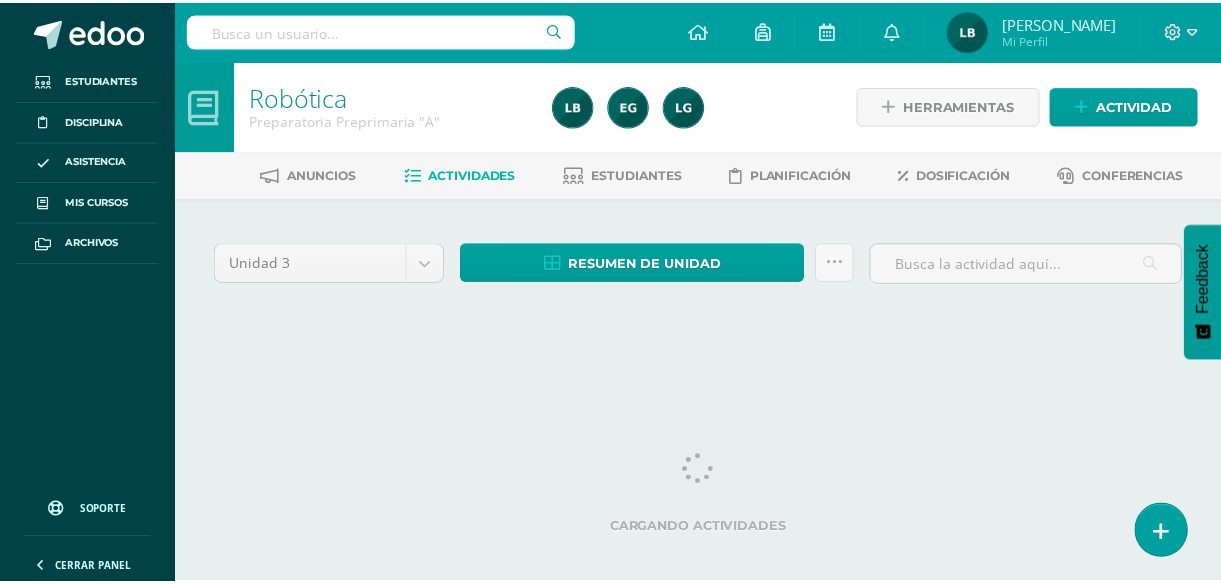 scroll, scrollTop: 0, scrollLeft: 0, axis: both 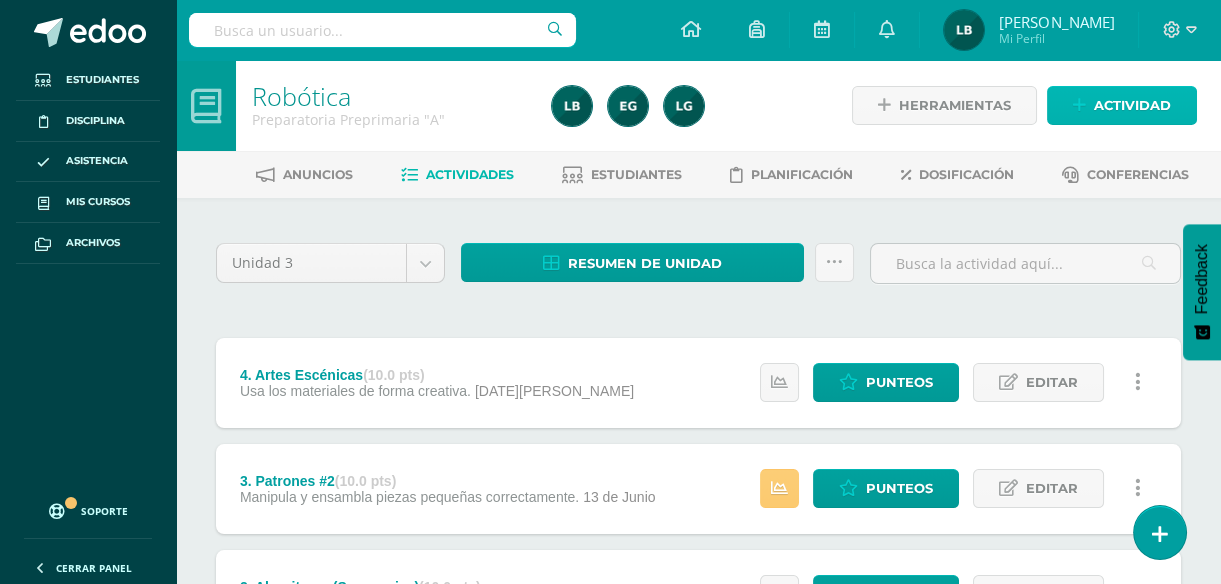 click on "Actividad" at bounding box center [1132, 105] 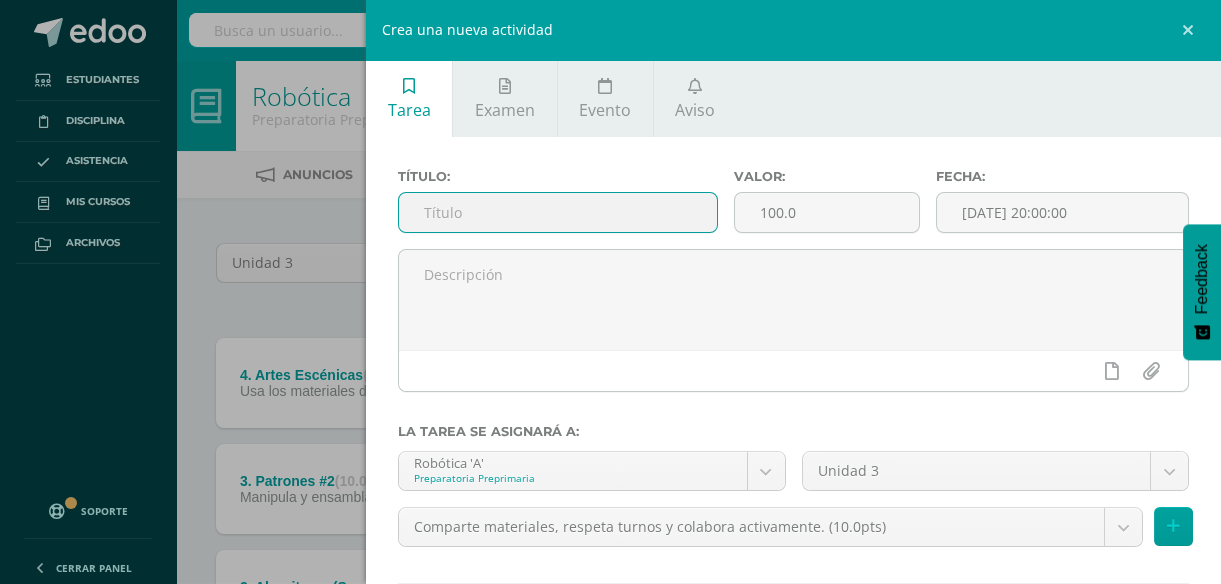 click at bounding box center (558, 212) 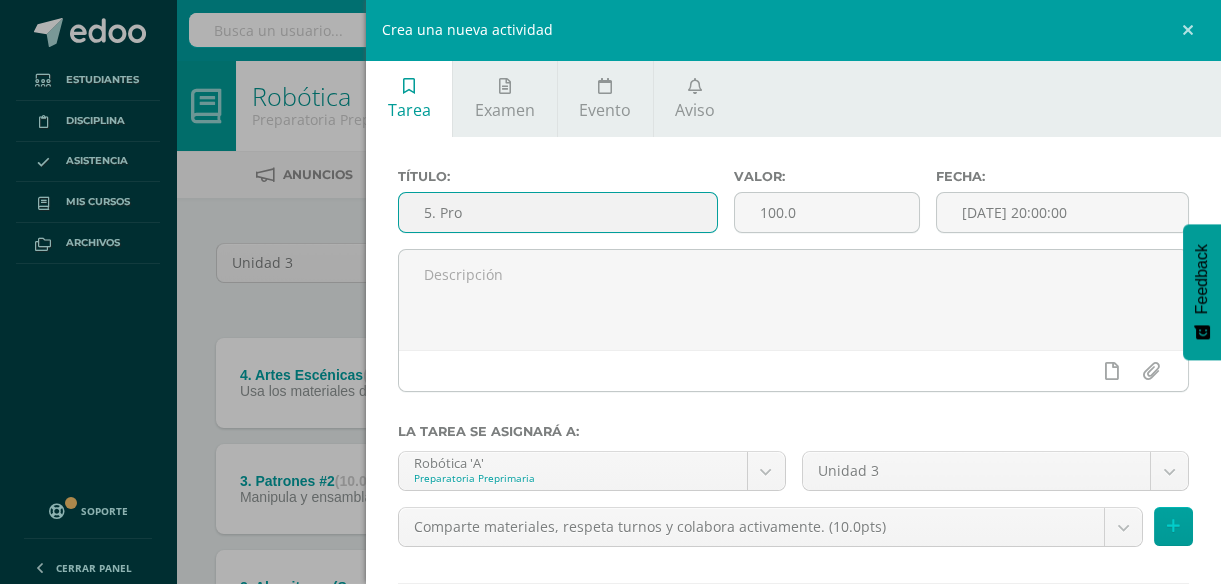 type on "5. Probabilidad" 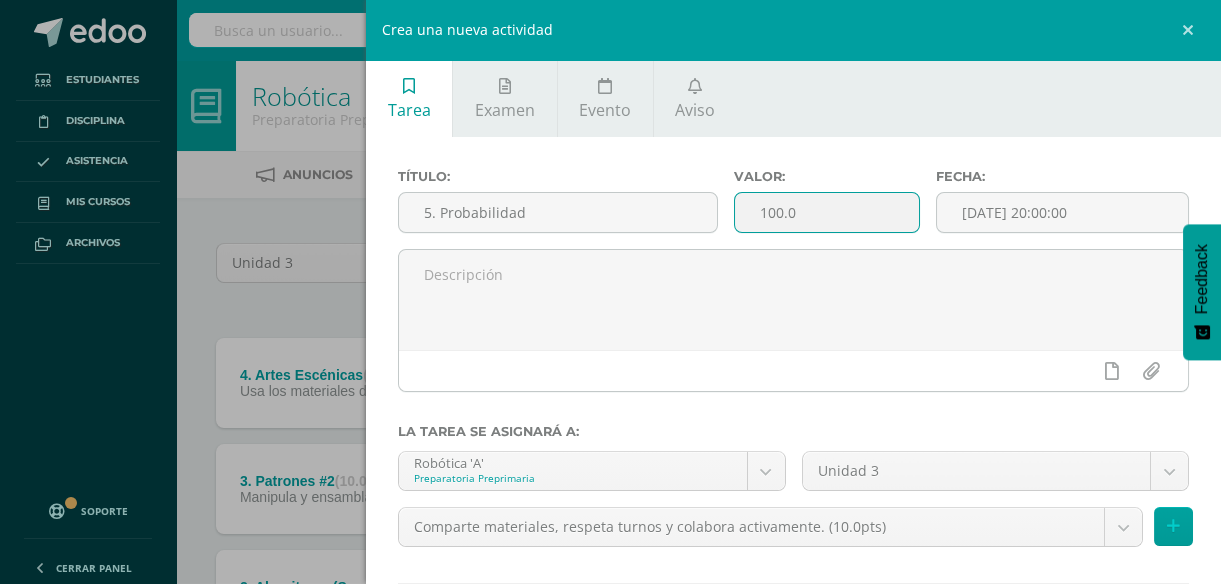 click on "100.0" at bounding box center (827, 212) 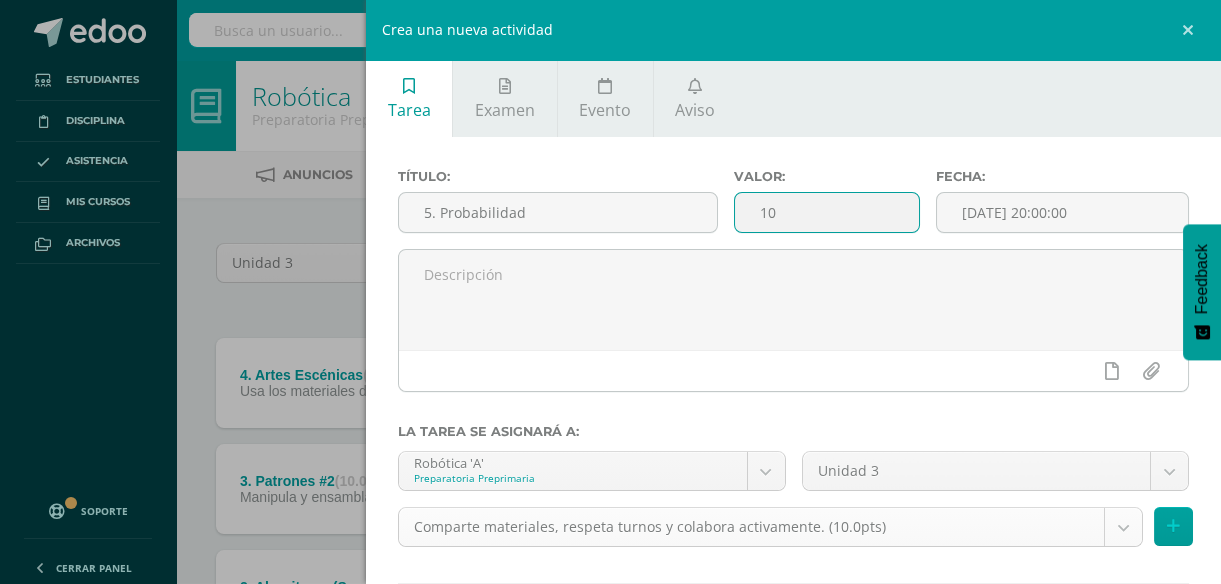 type on "10" 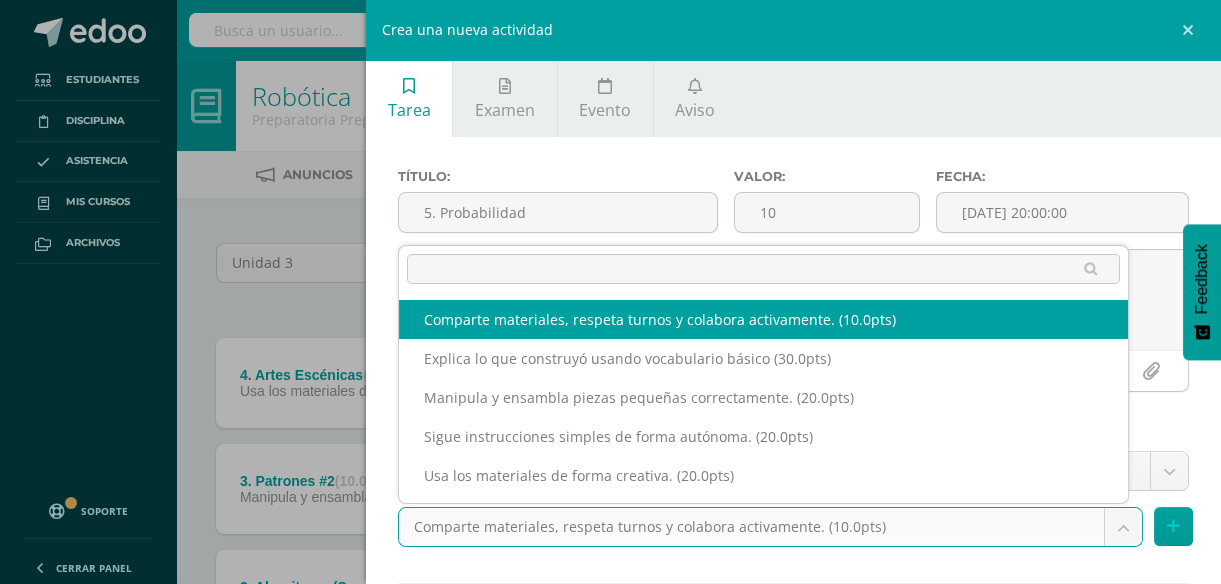 click on "Estudiantes Disciplina Asistencia Mis cursos Archivos Soporte
Centro de ayuda
Últimas actualizaciones
10+ Cerrar panel
Robótica
Kinder
Preprimaria
"A"
Actividades Estudiantes Planificación Dosificación
Robótica
Kinder
Preprimaria
"B"
Actividades Estudiantes Planificación Dosificación
Robótica
Preparatoria
Preprimaria
"A"
Actividades Estudiantes Planificación Dosificación
Robótica
Actividades Estudiantes Planificación Dosificación Actividades Avisos" at bounding box center (610, 492) 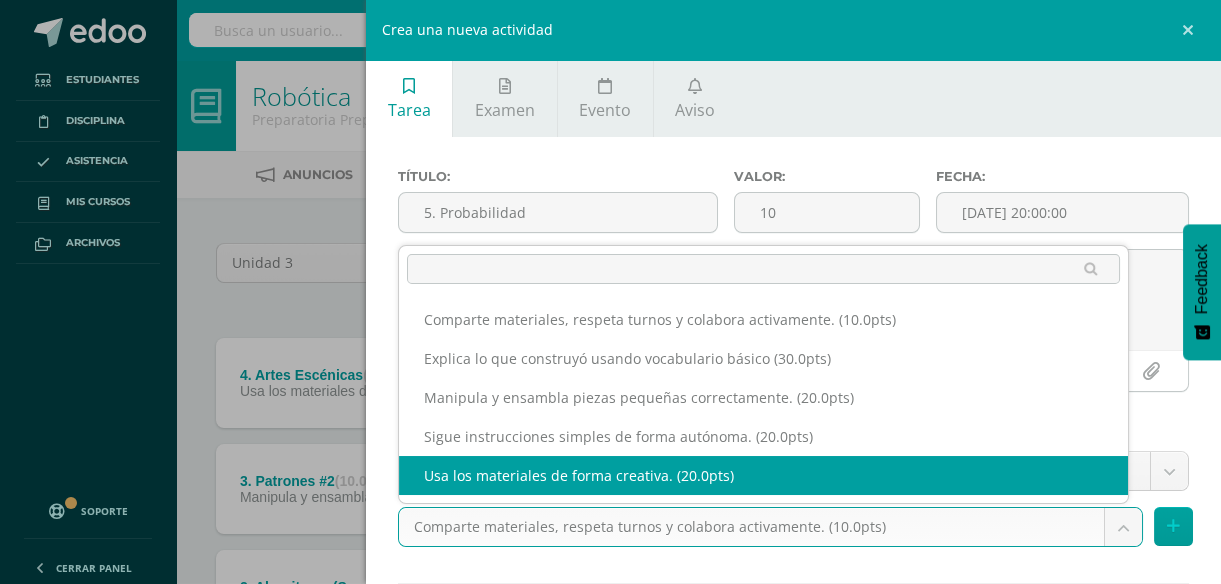 select on "103326" 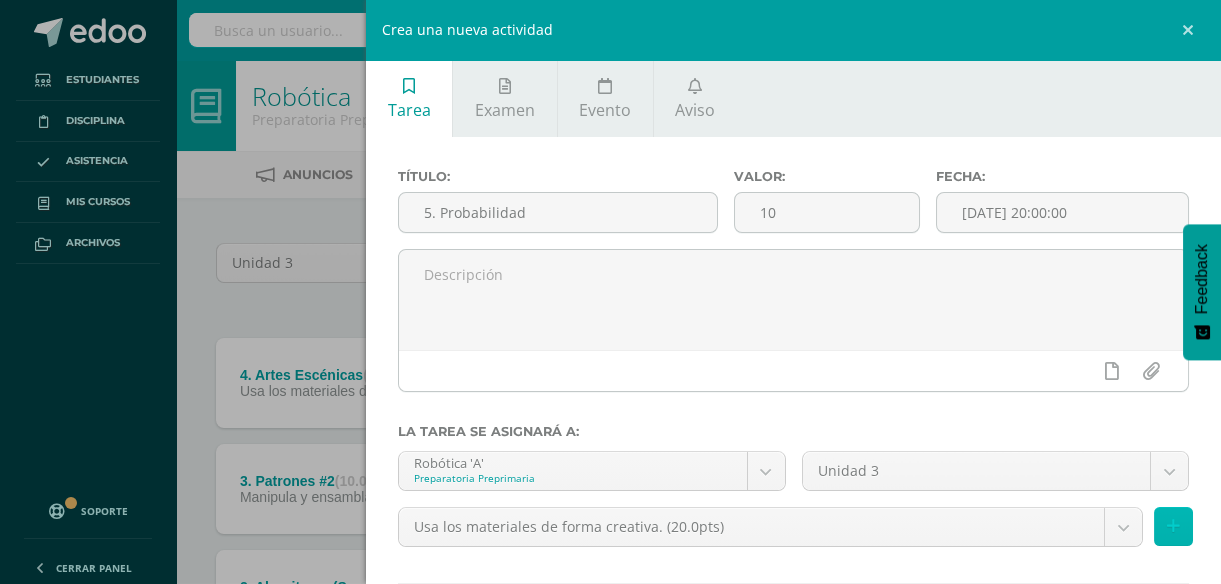 click at bounding box center (1173, 526) 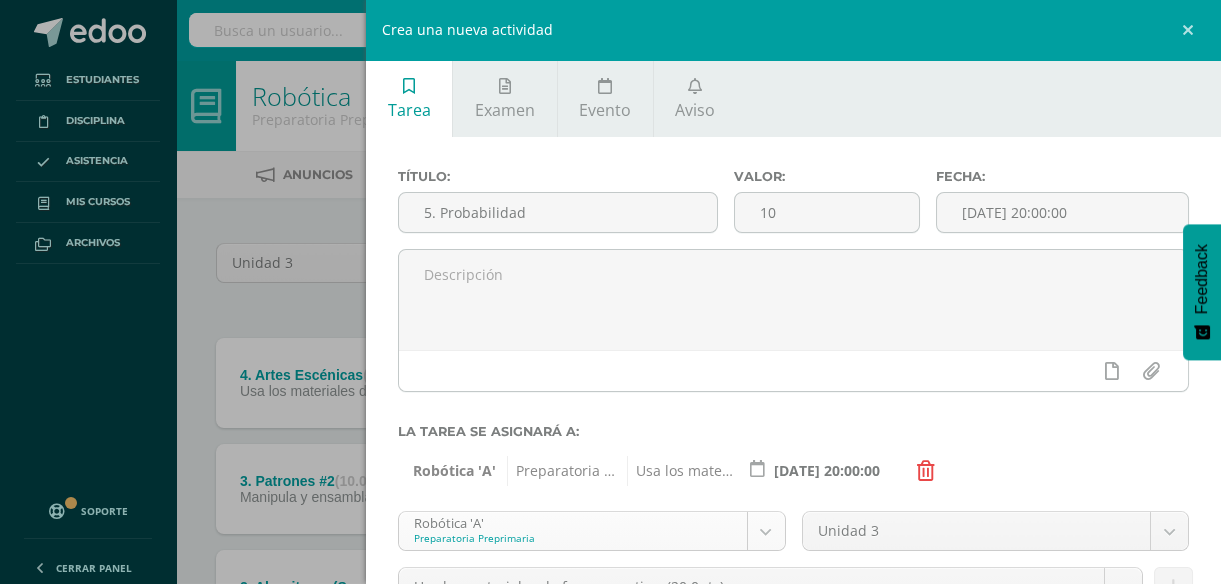 click on "Estudiantes Disciplina Asistencia Mis cursos Archivos Soporte
Centro de ayuda
Últimas actualizaciones
10+ Cerrar panel
Robótica
Kinder
Preprimaria
"A"
Actividades Estudiantes Planificación Dosificación
Robótica
Kinder
Preprimaria
"B"
Actividades Estudiantes Planificación Dosificación
Robótica
Preparatoria
Preprimaria
"A"
Actividades Estudiantes Planificación Dosificación
Robótica
Actividades Estudiantes Planificación Dosificación Actividades Avisos" at bounding box center (610, 492) 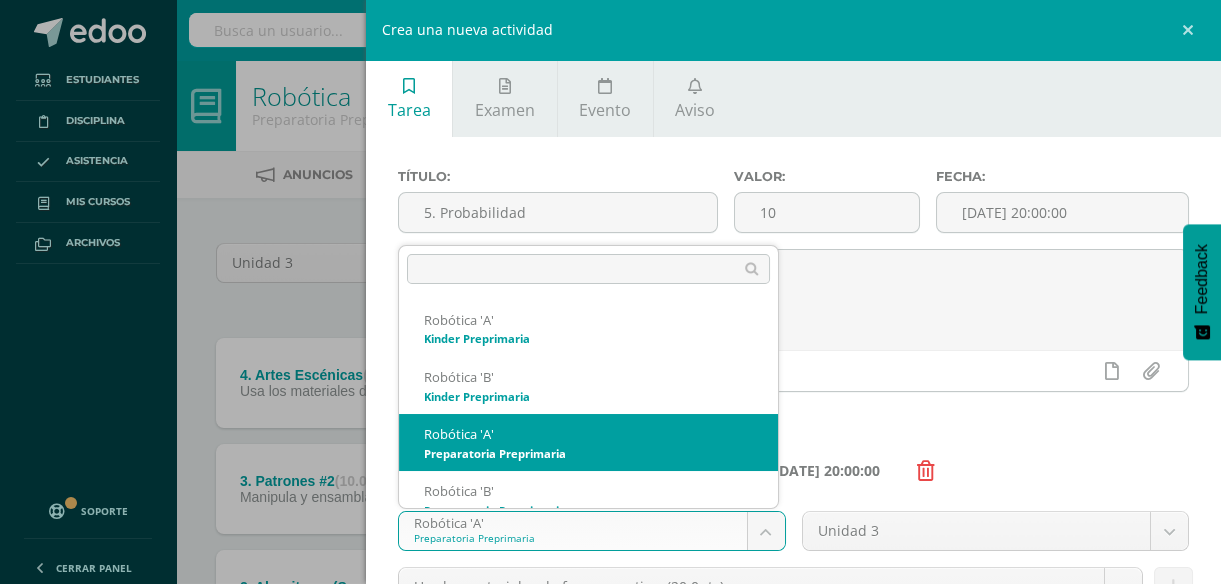 scroll, scrollTop: 20, scrollLeft: 0, axis: vertical 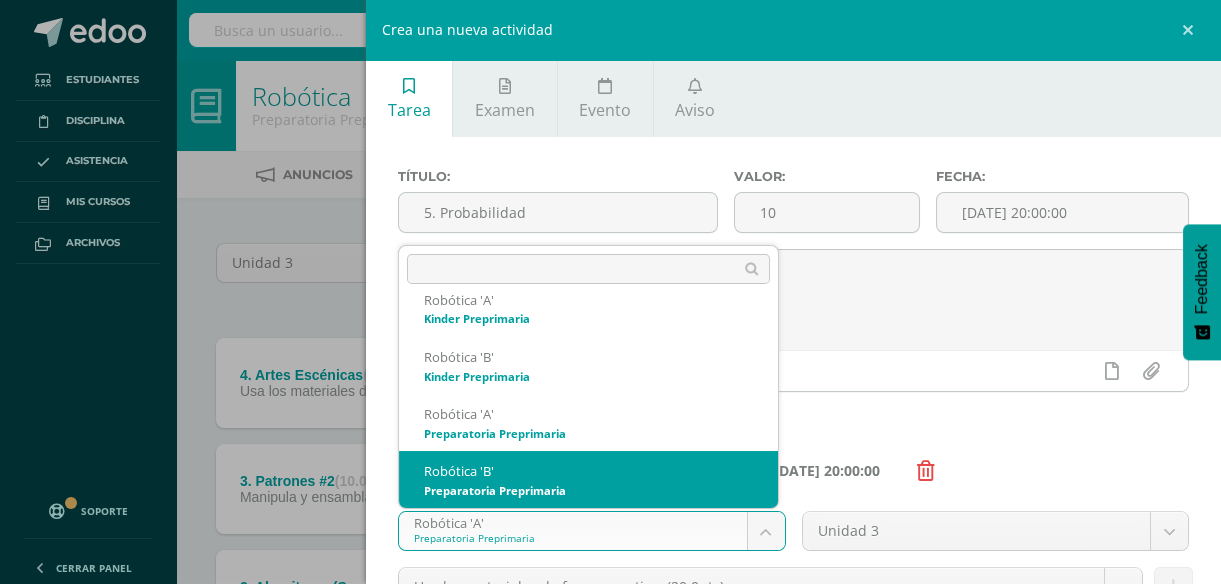 select on "91925" 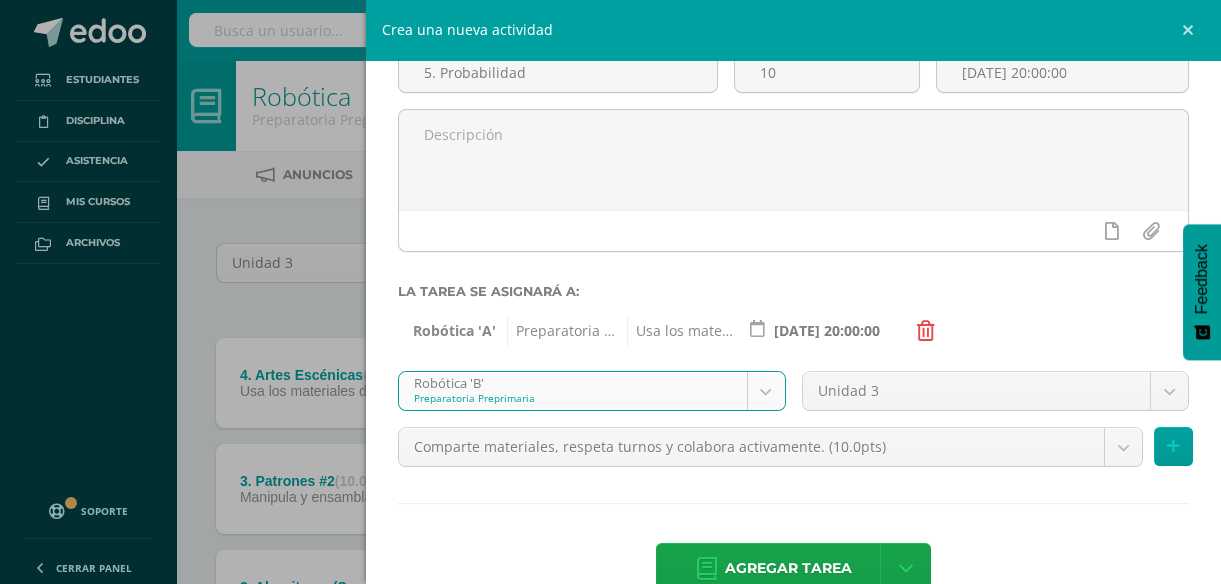 scroll, scrollTop: 145, scrollLeft: 0, axis: vertical 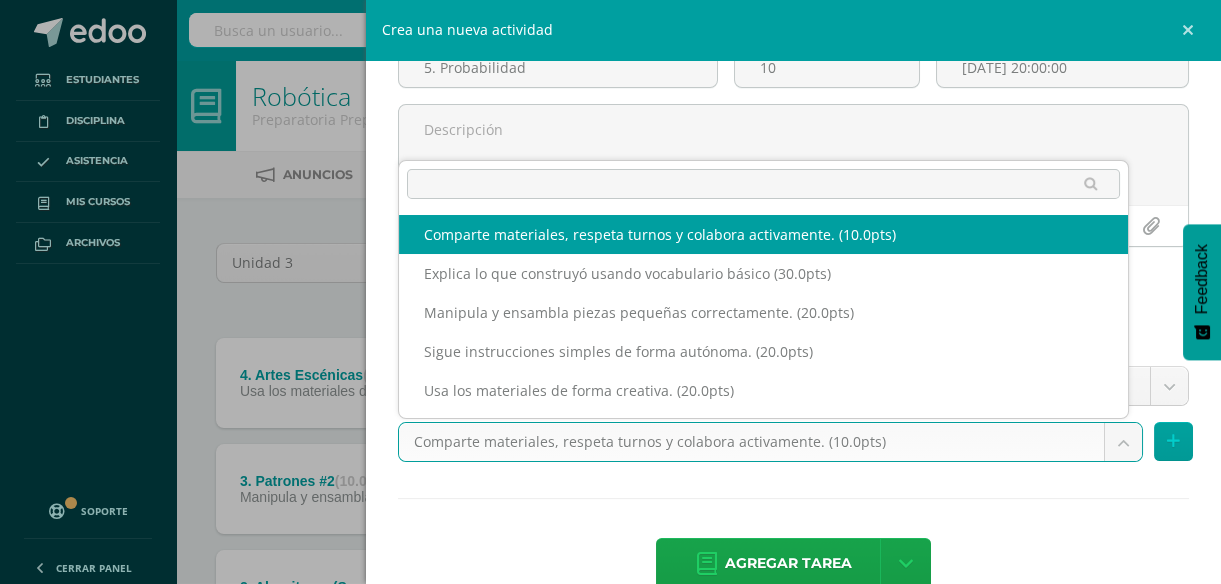 click on "Estudiantes Disciplina Asistencia Mis cursos Archivos Soporte
Centro de ayuda
Últimas actualizaciones
10+ Cerrar panel
Robótica
Kinder
Preprimaria
"A"
Actividades Estudiantes Planificación Dosificación
Robótica
Kinder
Preprimaria
"B"
Actividades Estudiantes Planificación Dosificación
Robótica
Preparatoria
Preprimaria
"A"
Actividades Estudiantes Planificación Dosificación
Robótica
Actividades Estudiantes Planificación Dosificación Actividades Avisos" at bounding box center [610, 492] 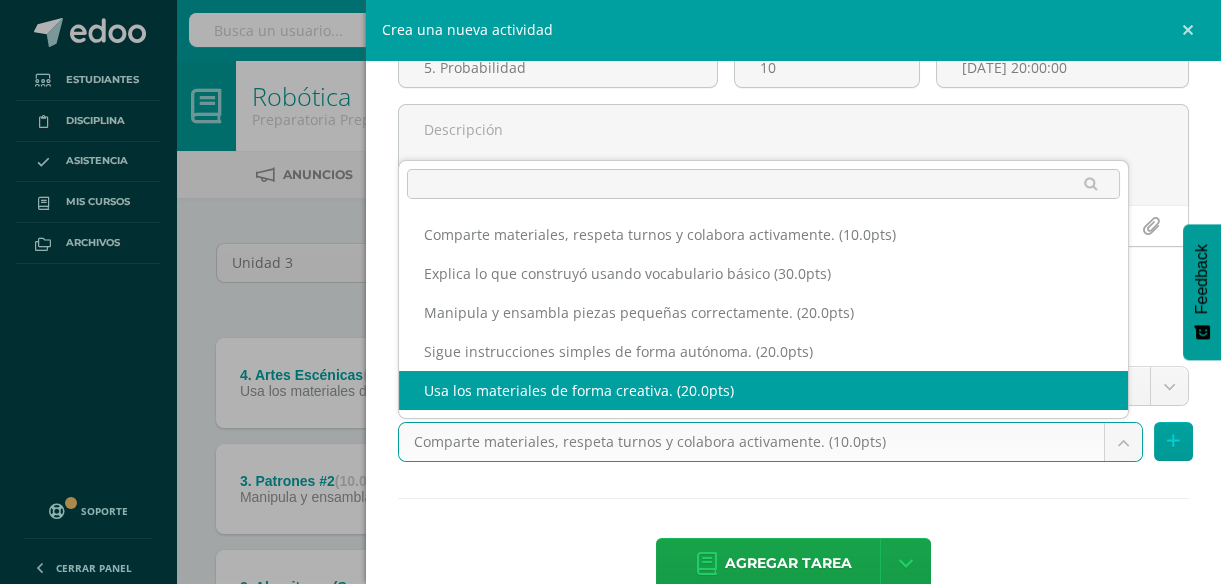 select on "103331" 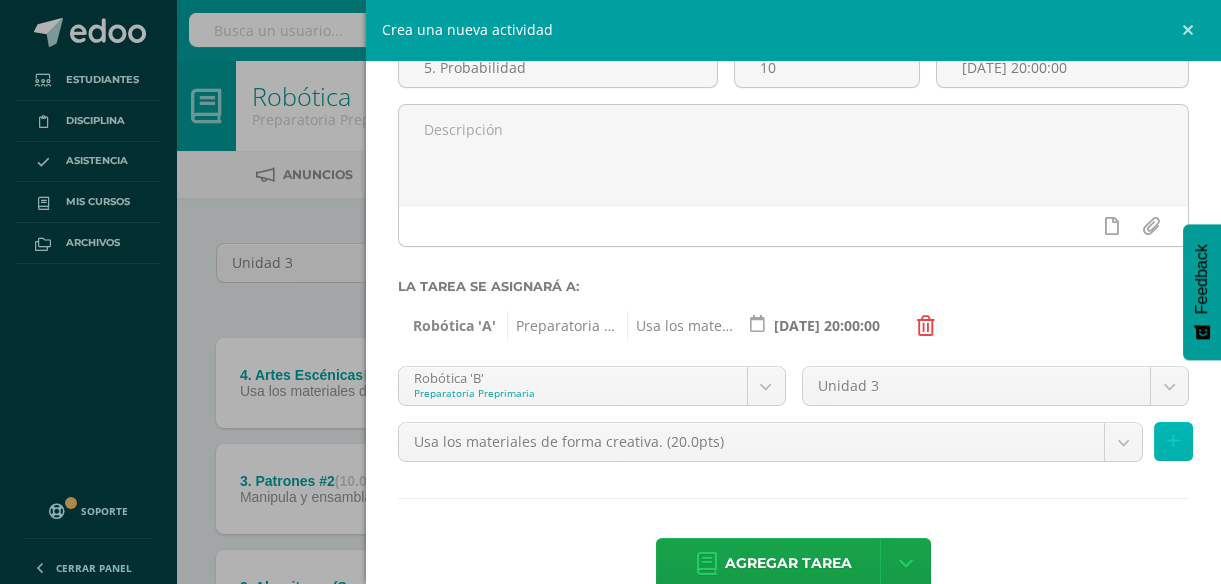 click at bounding box center [1173, 441] 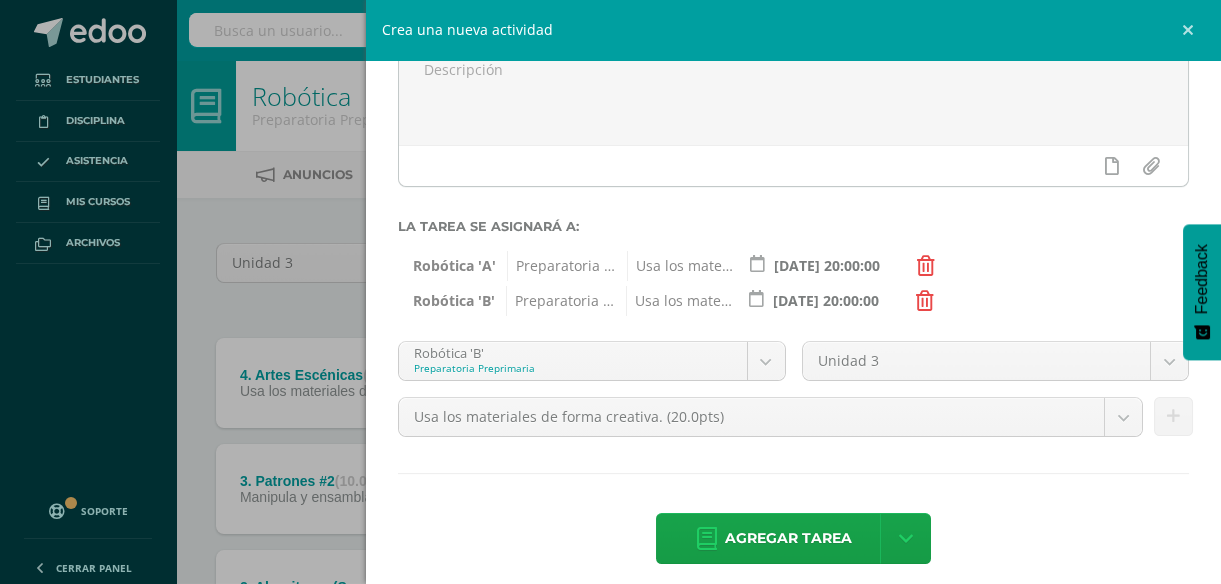 scroll, scrollTop: 224, scrollLeft: 0, axis: vertical 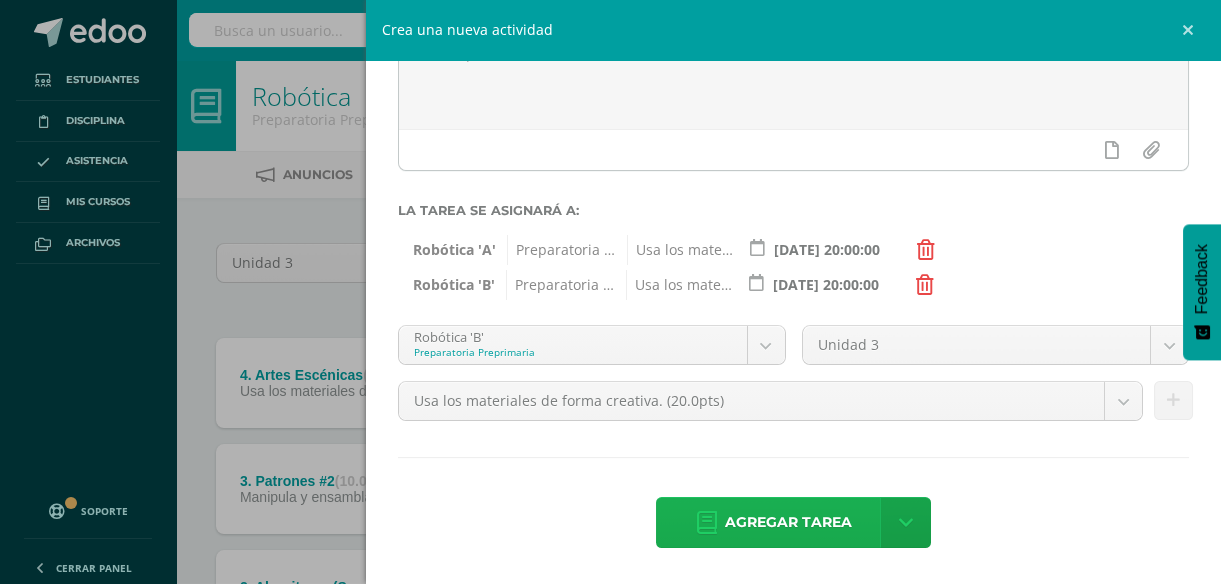 click on "Agregar tarea" at bounding box center (788, 522) 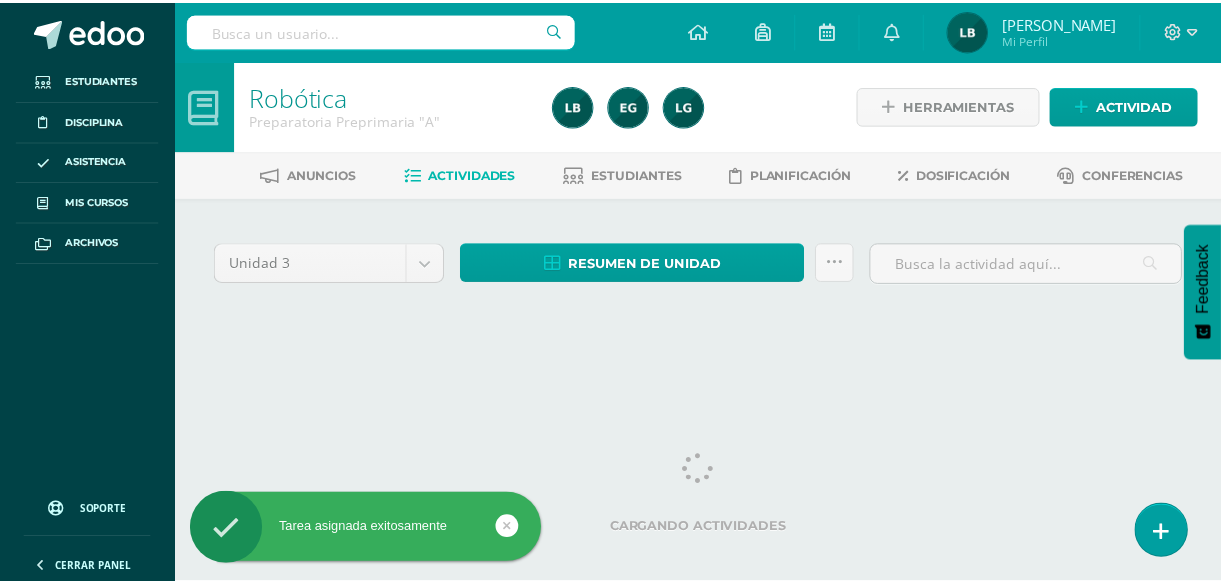 scroll, scrollTop: 0, scrollLeft: 0, axis: both 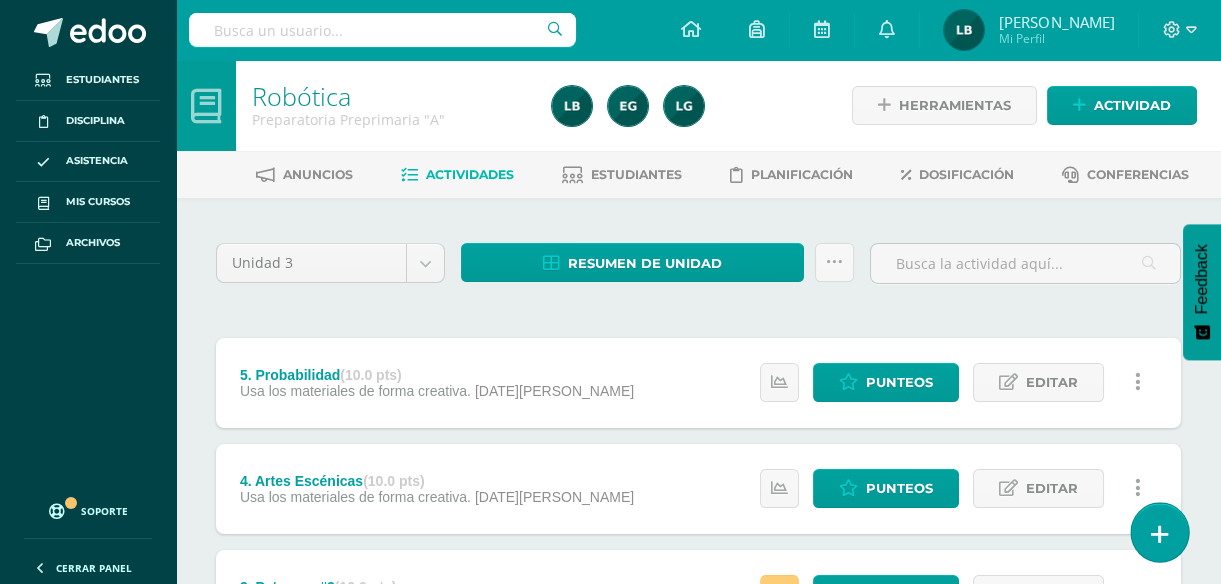 click at bounding box center (1160, 534) 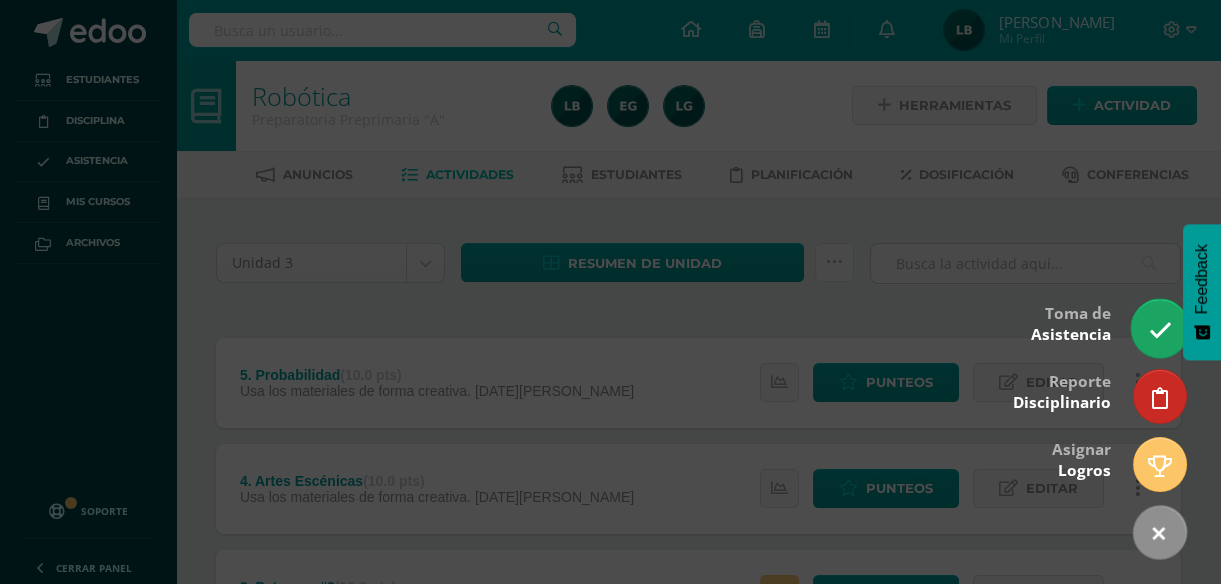 click at bounding box center (1159, 328) 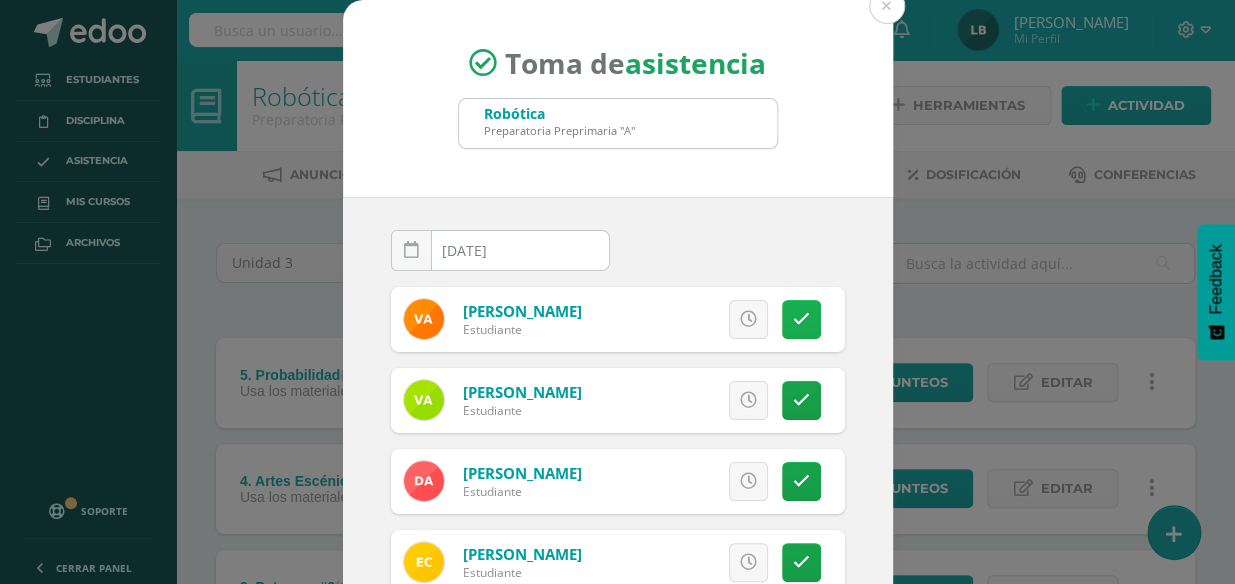 click at bounding box center (801, 319) 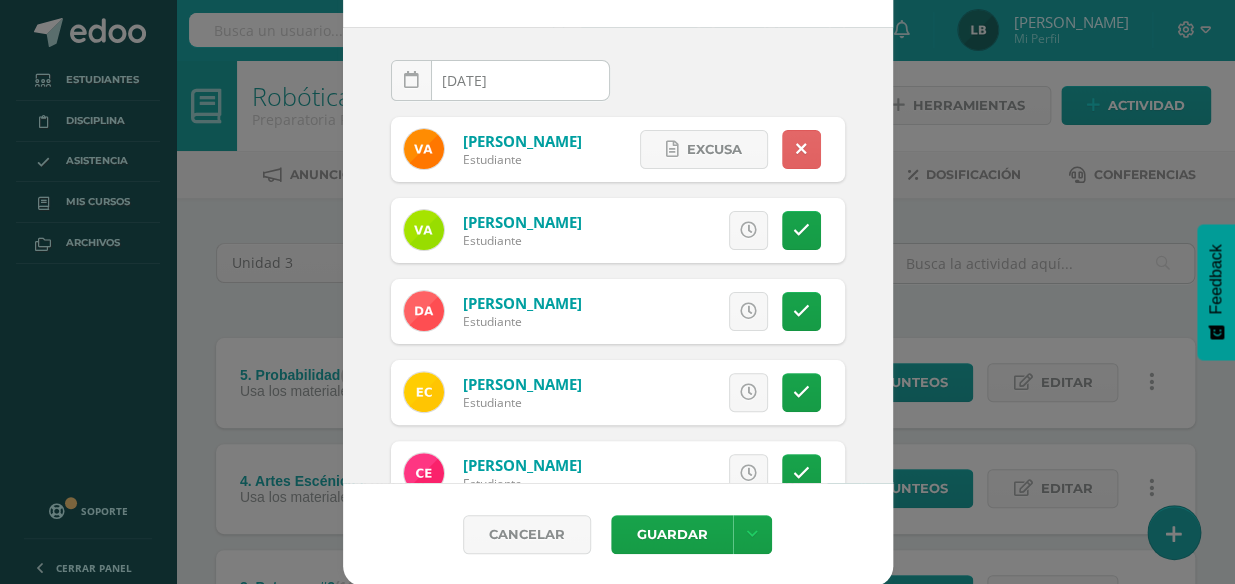 scroll, scrollTop: 171, scrollLeft: 0, axis: vertical 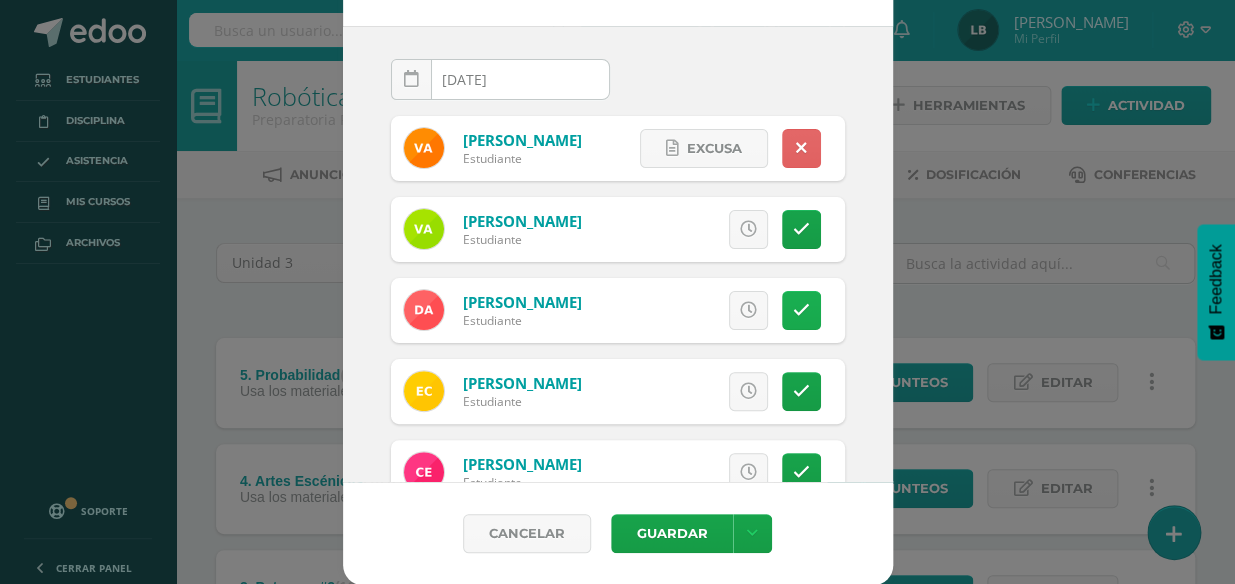 click at bounding box center [801, 310] 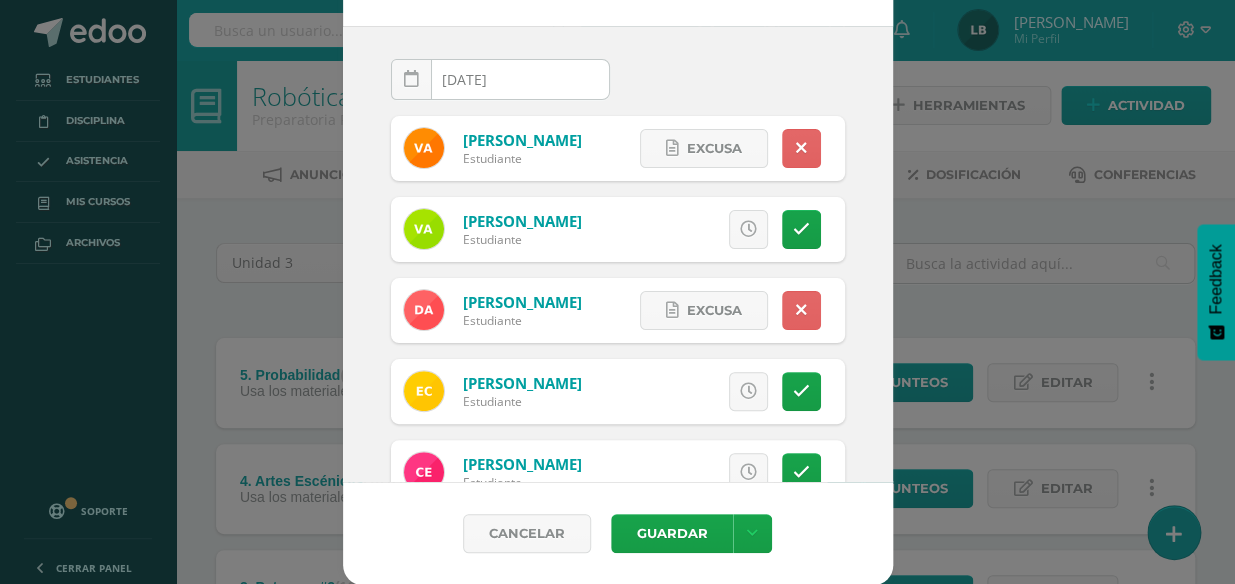 scroll, scrollTop: 36, scrollLeft: 0, axis: vertical 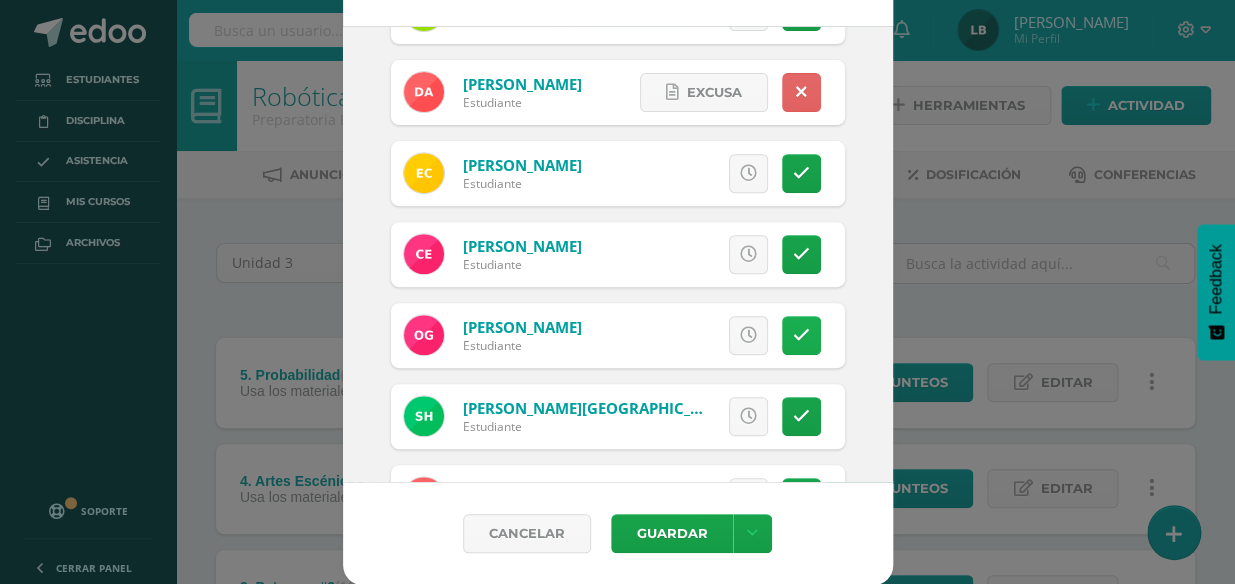 click at bounding box center [801, 335] 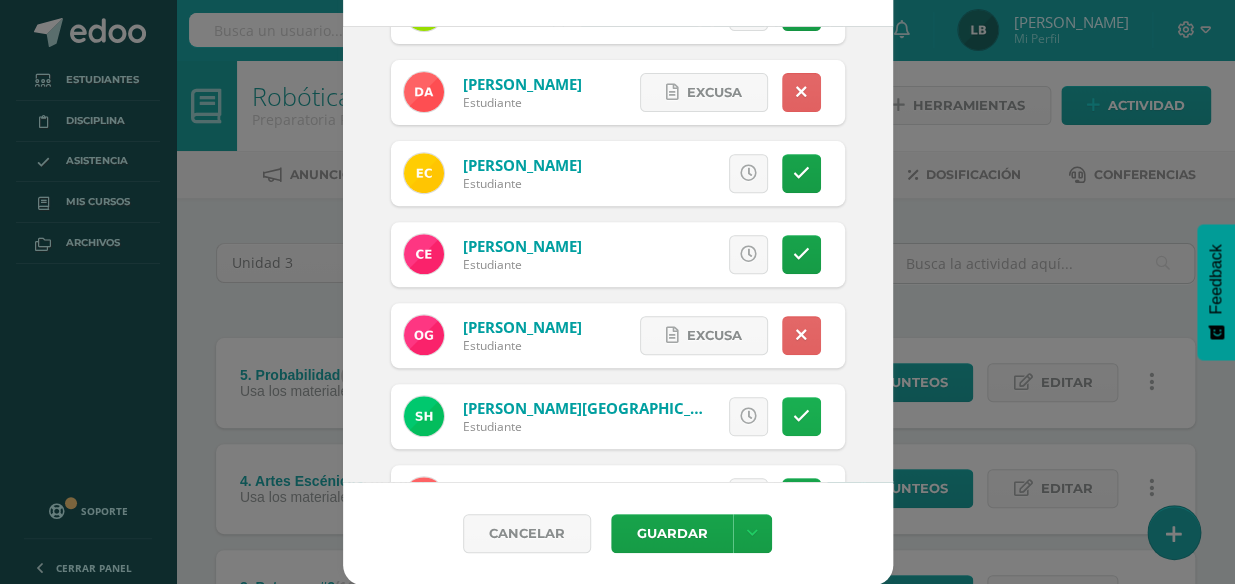 click at bounding box center [801, 416] 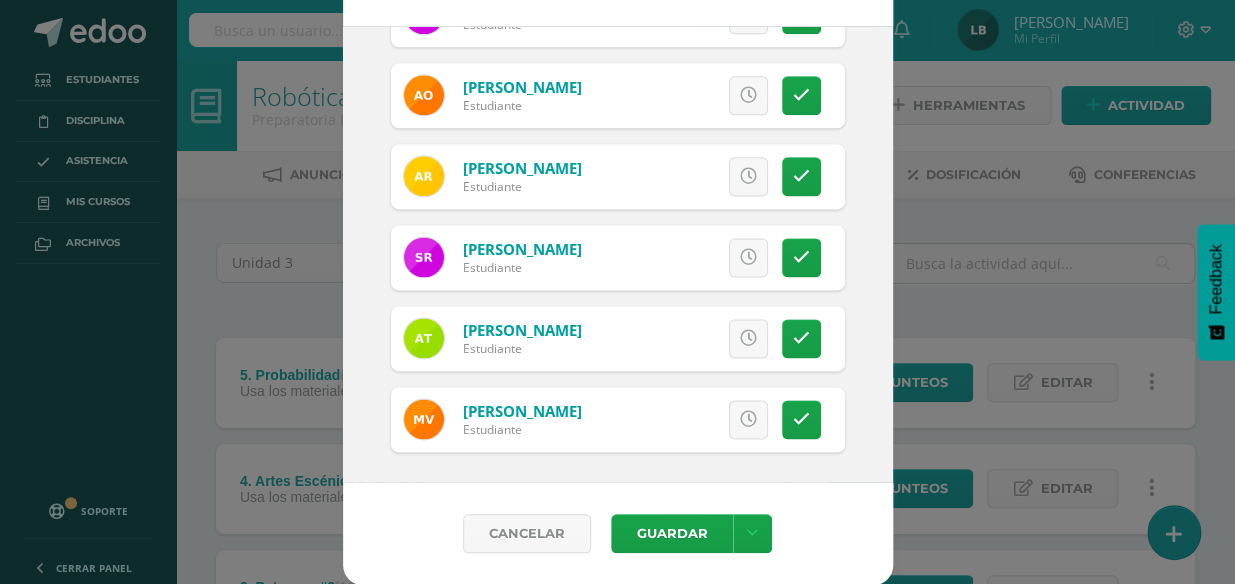scroll, scrollTop: 866, scrollLeft: 0, axis: vertical 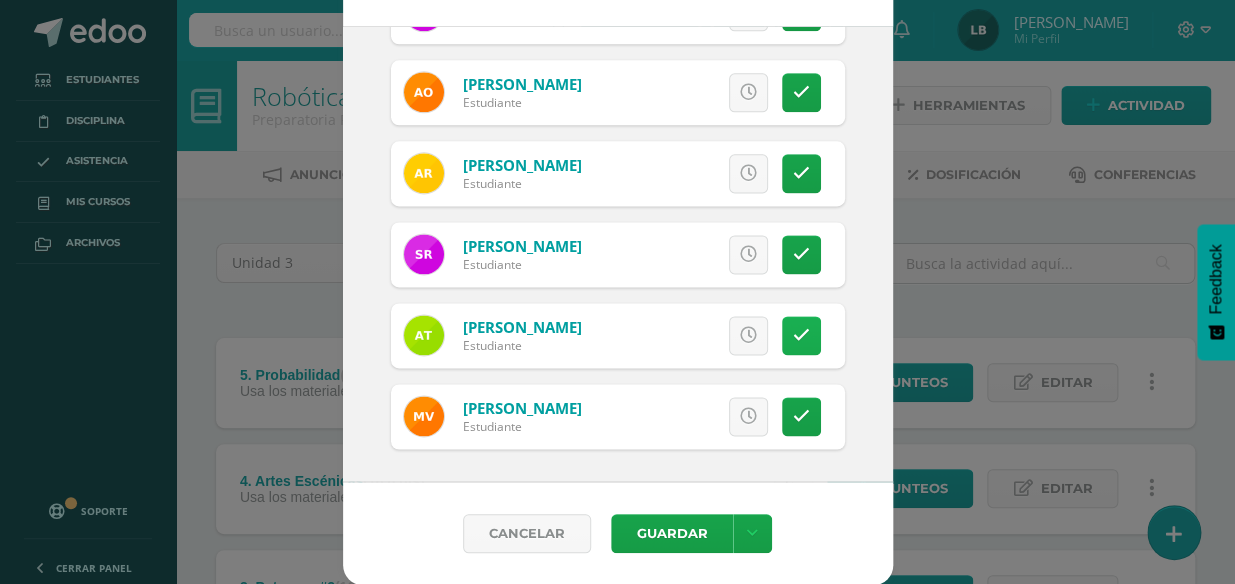 click at bounding box center [801, 335] 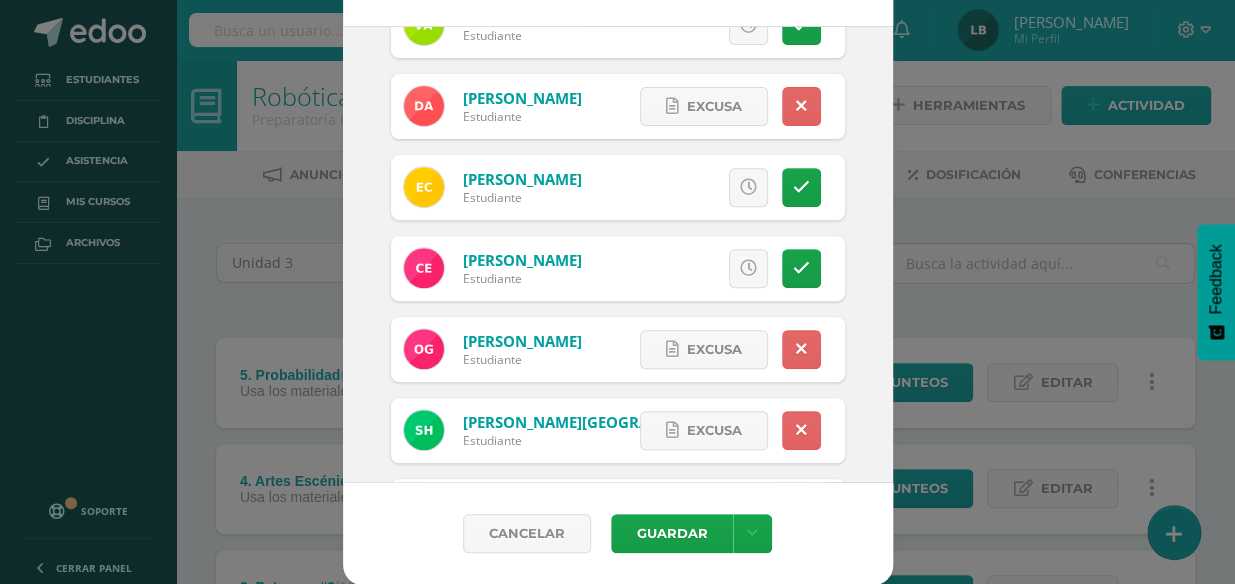 scroll, scrollTop: 0, scrollLeft: 0, axis: both 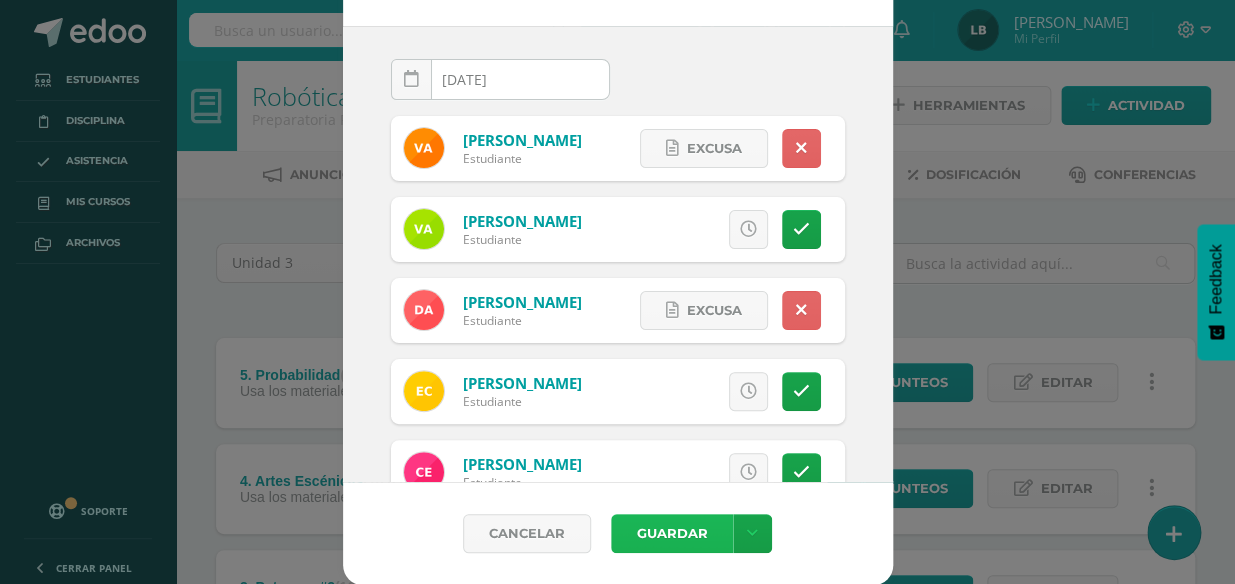 click on "Guardar" at bounding box center [672, 533] 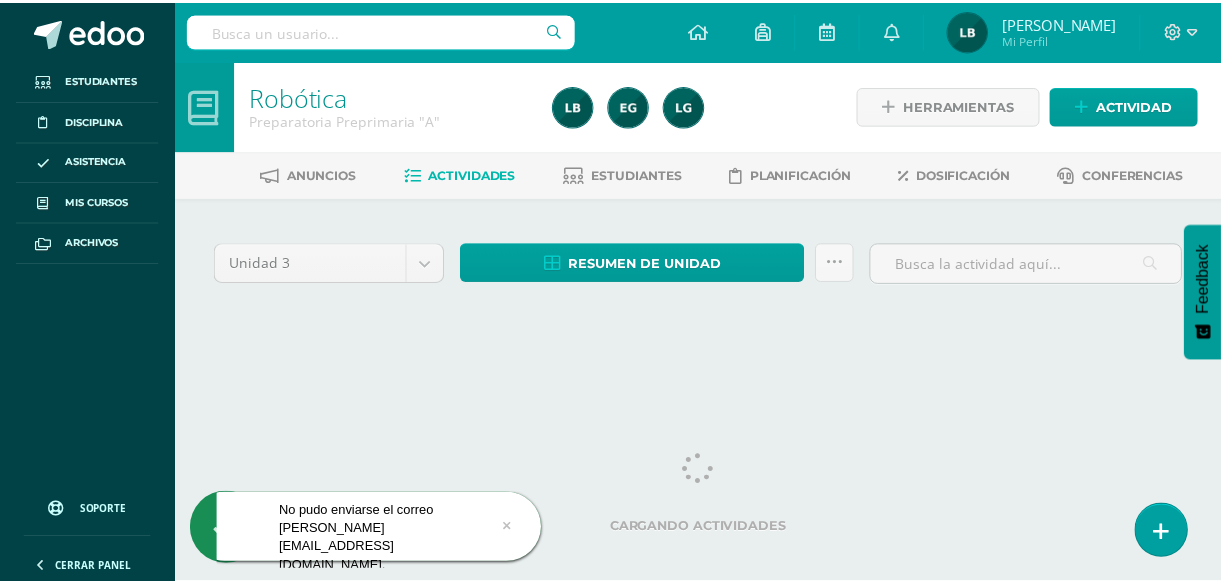 scroll, scrollTop: 0, scrollLeft: 0, axis: both 